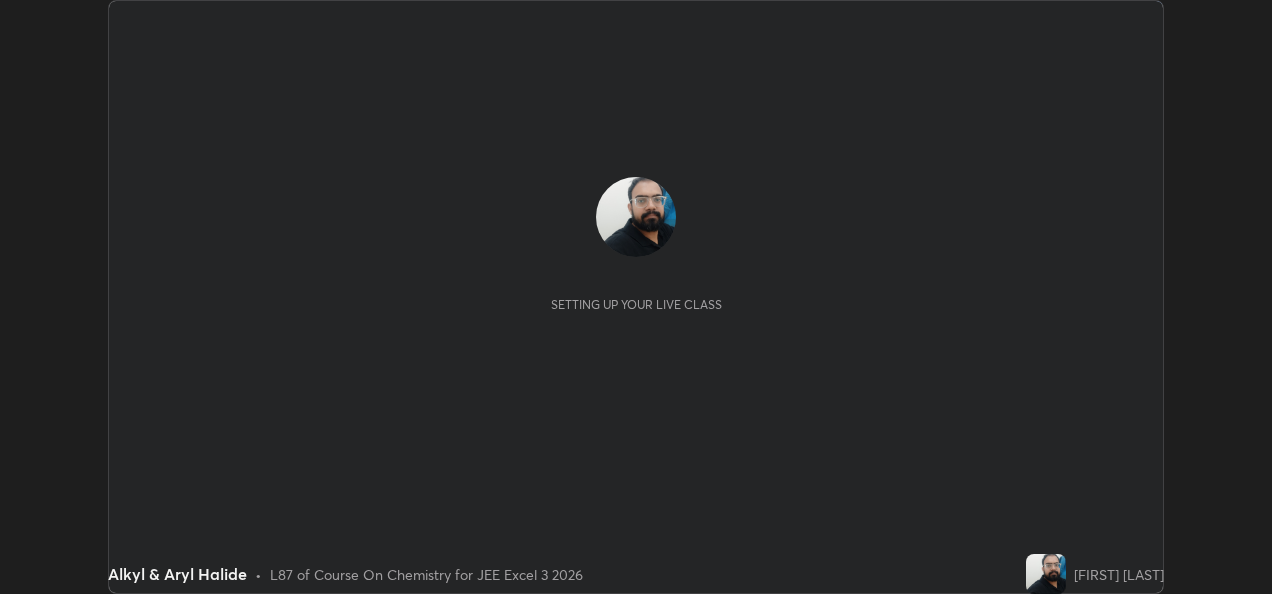 scroll, scrollTop: 0, scrollLeft: 0, axis: both 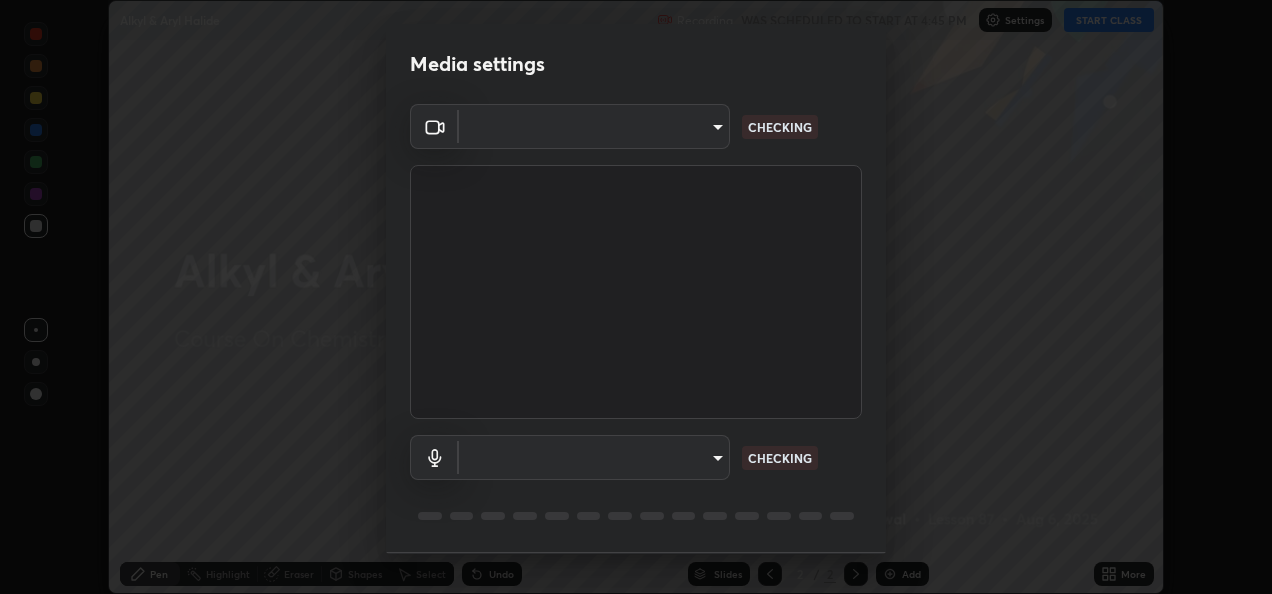 type on "fcbc606336747d805bd595eb40c6b5f29a1e1550cc5f4c8a38e7a1dcf20f99a9" 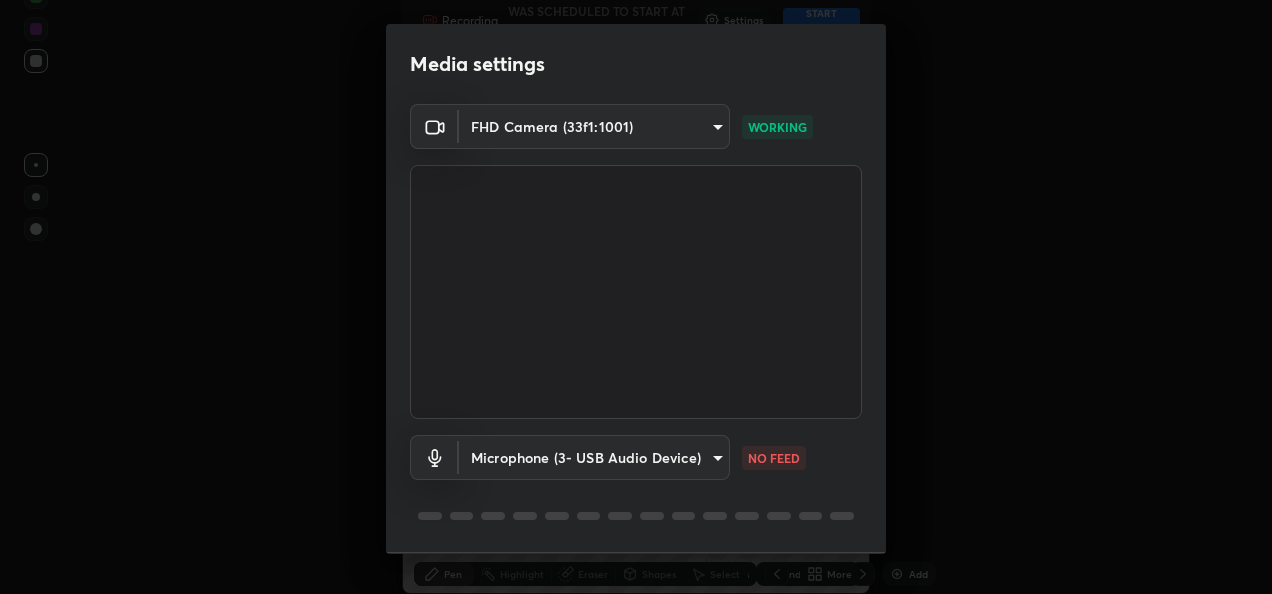 scroll, scrollTop: 594, scrollLeft: 1272, axis: both 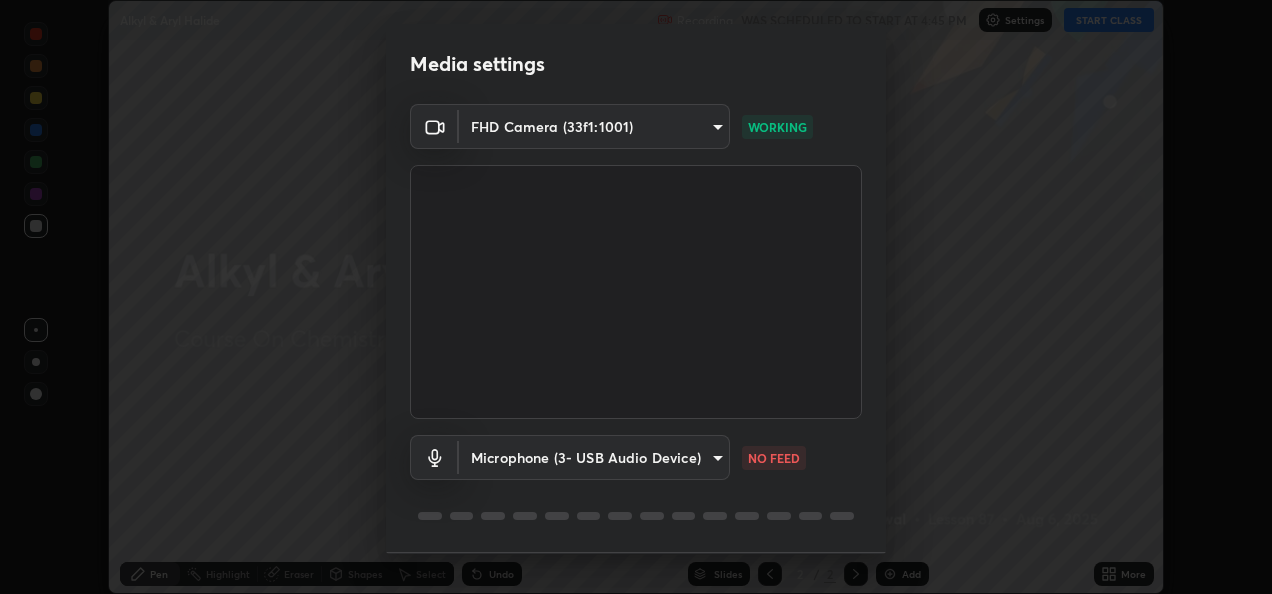 click on "Erase all Alkyl & Aryl Halide Recording WAS SCHEDULED TO START AT  4:45 PM Settings START CLASS Setting up your live class Alkyl & Aryl Halide • L87 of Course On Chemistry for JEE Excel 3 2026 [FIRST] [LAST] Pen Highlight Eraser Shapes Select Undo Slides 2 / 2 Add More No doubts shared Encourage your learners to ask a doubt for better clarity Report an issue Reason for reporting Buffering Chat not working Audio - Video sync issue Educator video quality low ​ Attach an image Report Media settings FHD Camera (33f1:1001) fcbc606336747d805bd595eb40c6b5f29a1e1550cc5f4c8a38e7a1dcf20f99a9 WORKING Microphone (3- USB Audio Device) bf0c866a6325e55d3bae0d7584da223482699bacb2ccebee08ad094193e983e5 NO FEED 1 / 5 Next" at bounding box center (636, 297) 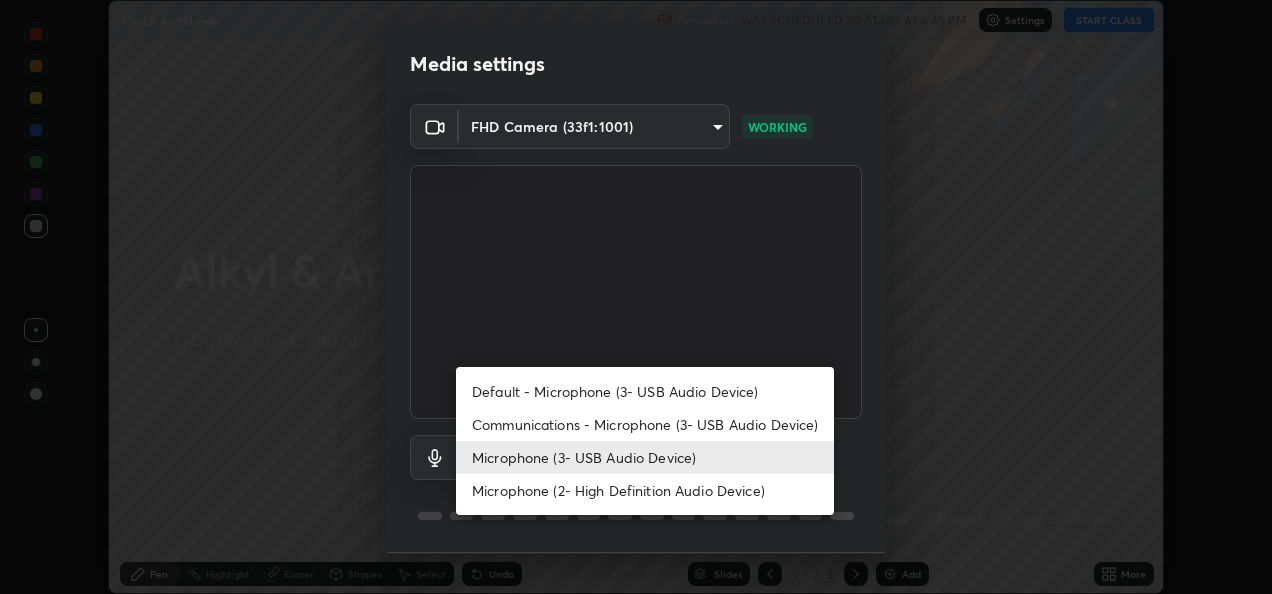 click on "Communications - Microphone (3- USB Audio Device)" at bounding box center [645, 424] 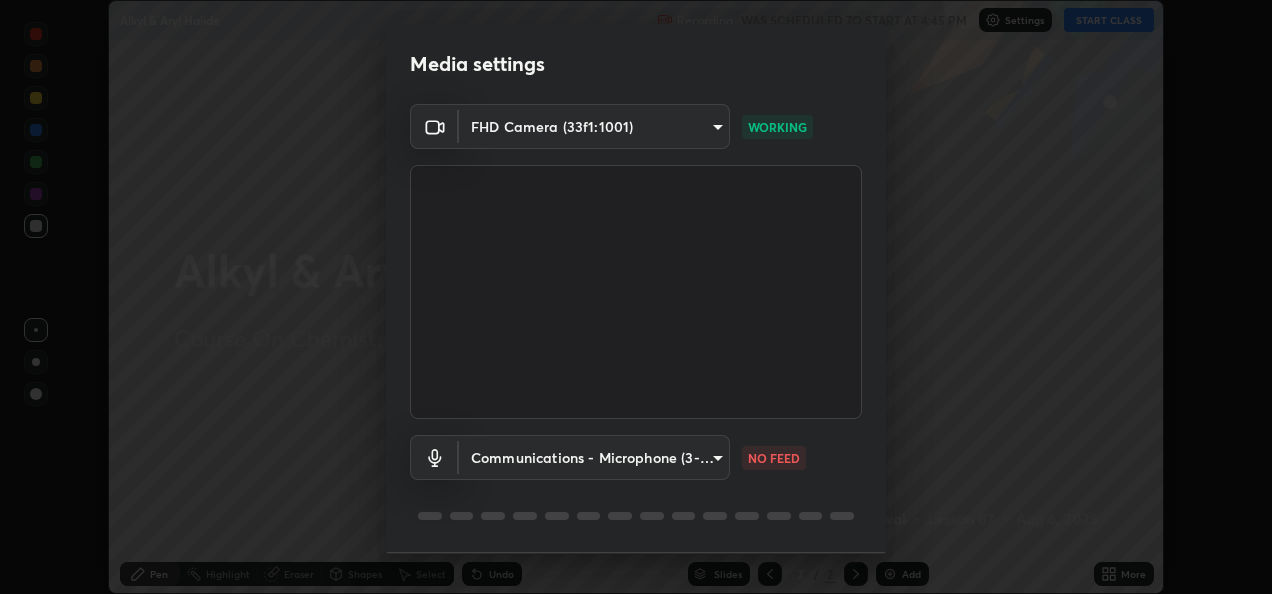 scroll, scrollTop: 62, scrollLeft: 0, axis: vertical 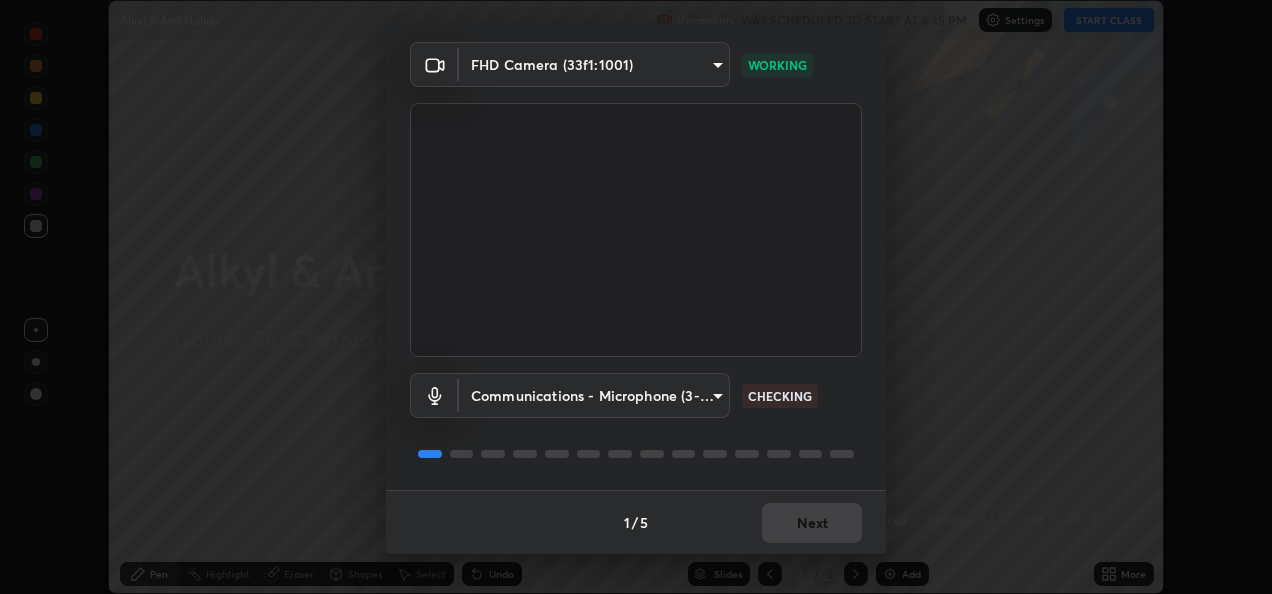 click on "Erase all Alkyl & Aryl Halide Recording WAS SCHEDULED TO START AT  4:45 PM Settings START CLASS Setting up your live class Alkyl & Aryl Halide • L87 of Course On Chemistry for JEE Excel 3 2026 [FIRST] [LAST] Pen Highlight Eraser Shapes Select Undo Slides 2 / 2 Add More No doubts shared Encourage your learners to ask a doubt for better clarity Report an issue Reason for reporting Buffering Chat not working Audio - Video sync issue Educator video quality low ​ Attach an image Report Media settings FHD Camera (33f1:1001) fcbc606336747d805bd595eb40c6b5f29a1e1550cc5f4c8a38e7a1dcf20f99a9 WORKING Communications - Microphone (3- USB Audio Device) communications CHECKING 1 / 5 Next" at bounding box center (636, 297) 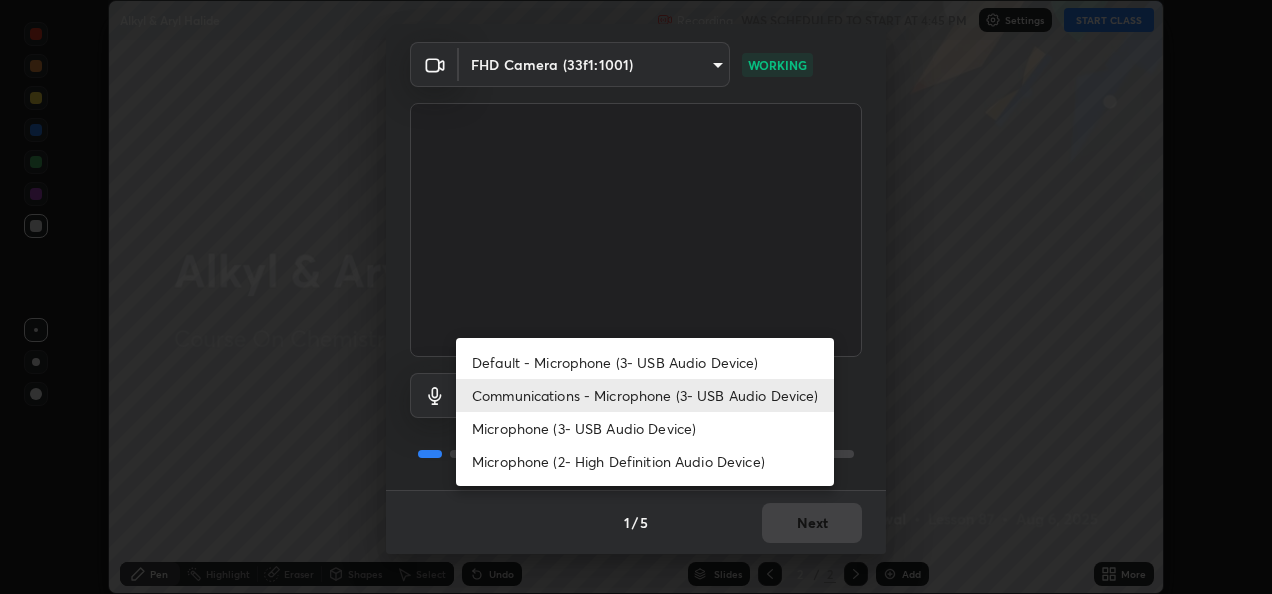click on "Microphone (3- USB Audio Device)" at bounding box center (645, 428) 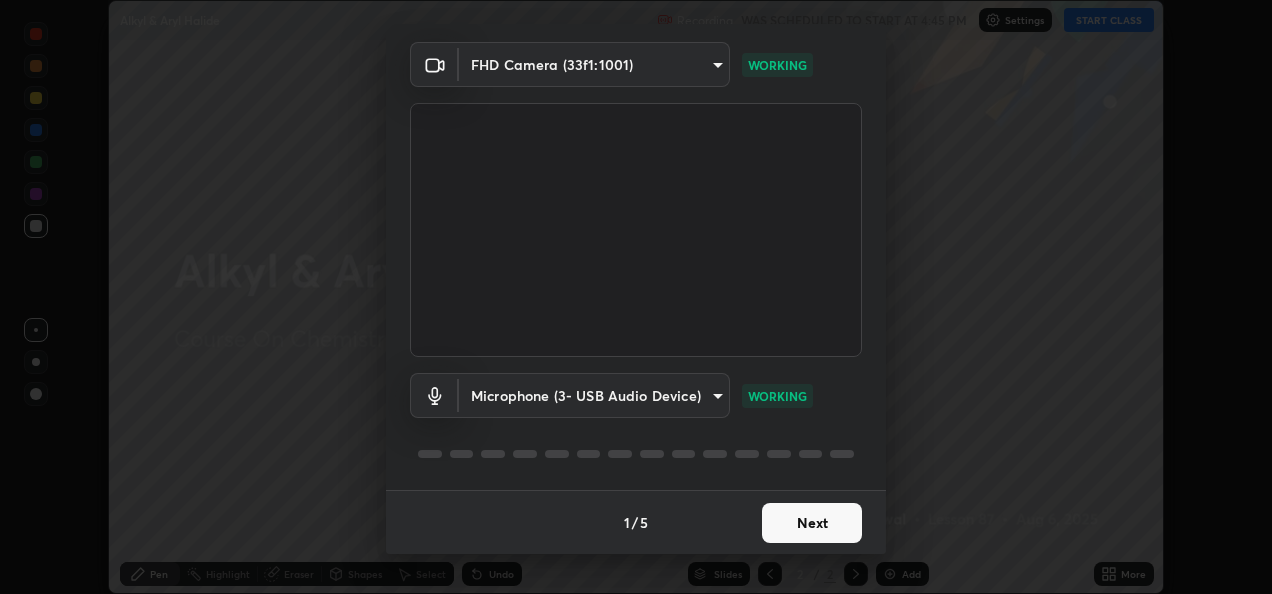 click on "Next" at bounding box center (812, 523) 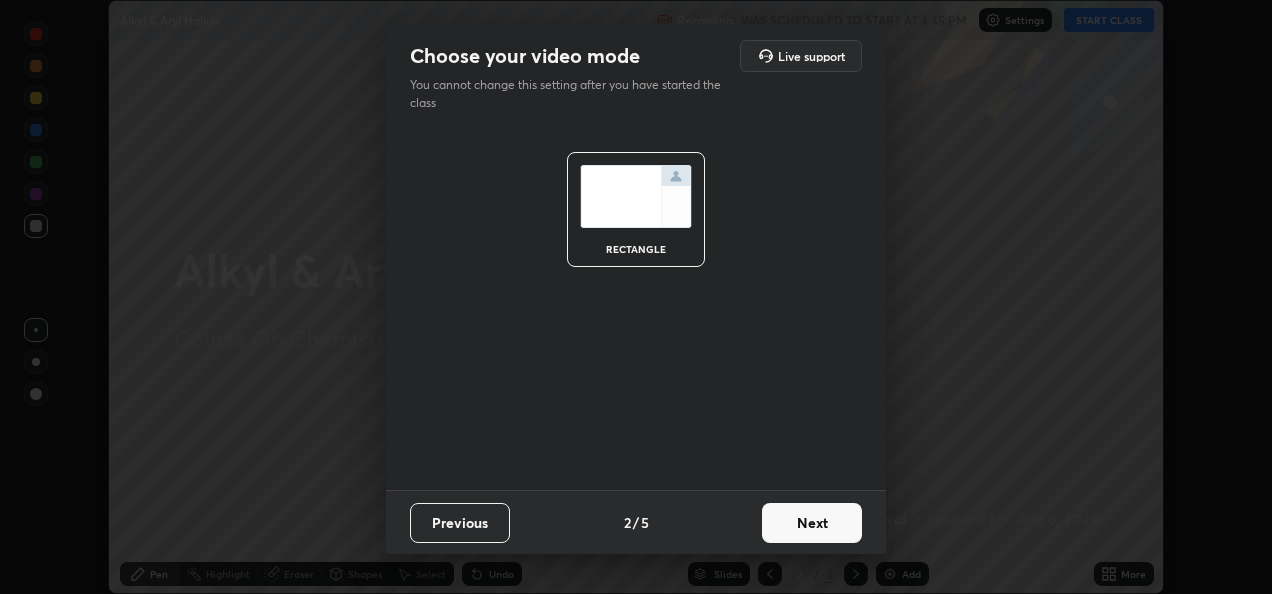 scroll, scrollTop: 0, scrollLeft: 0, axis: both 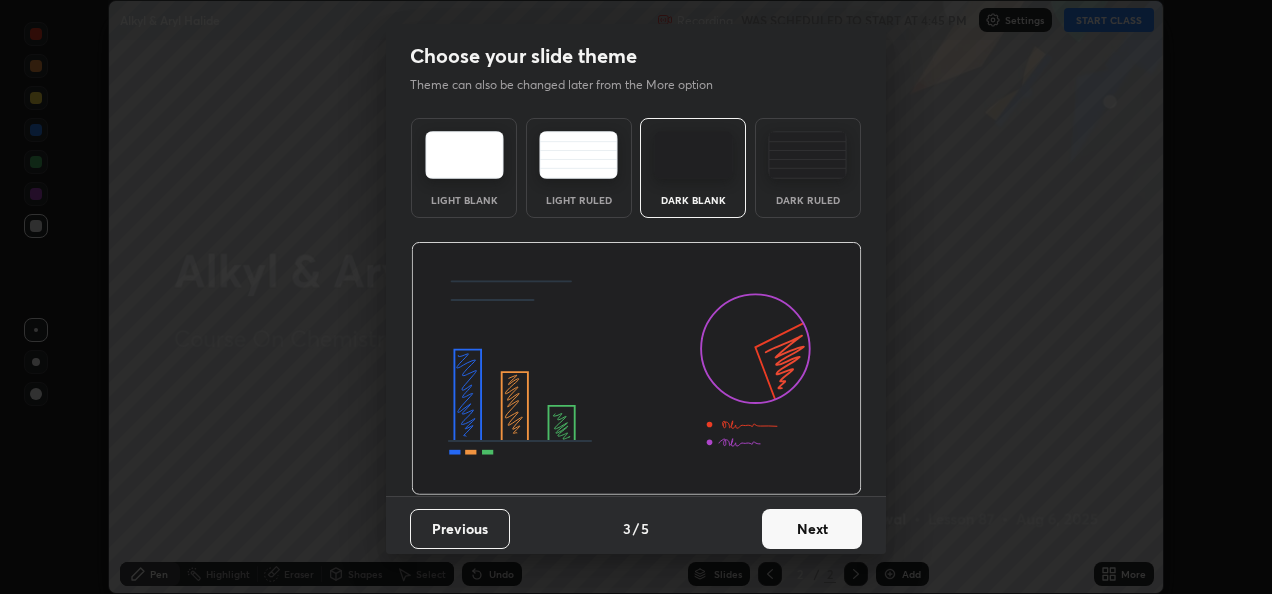 click on "Next" at bounding box center (812, 529) 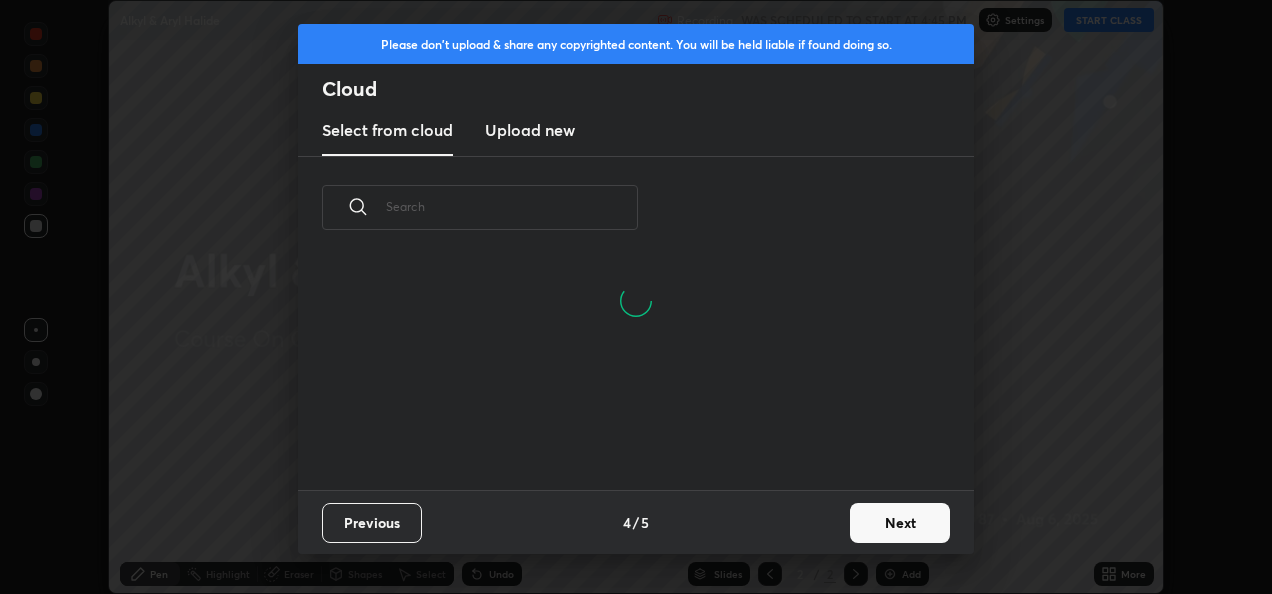 click on "Next" at bounding box center (900, 523) 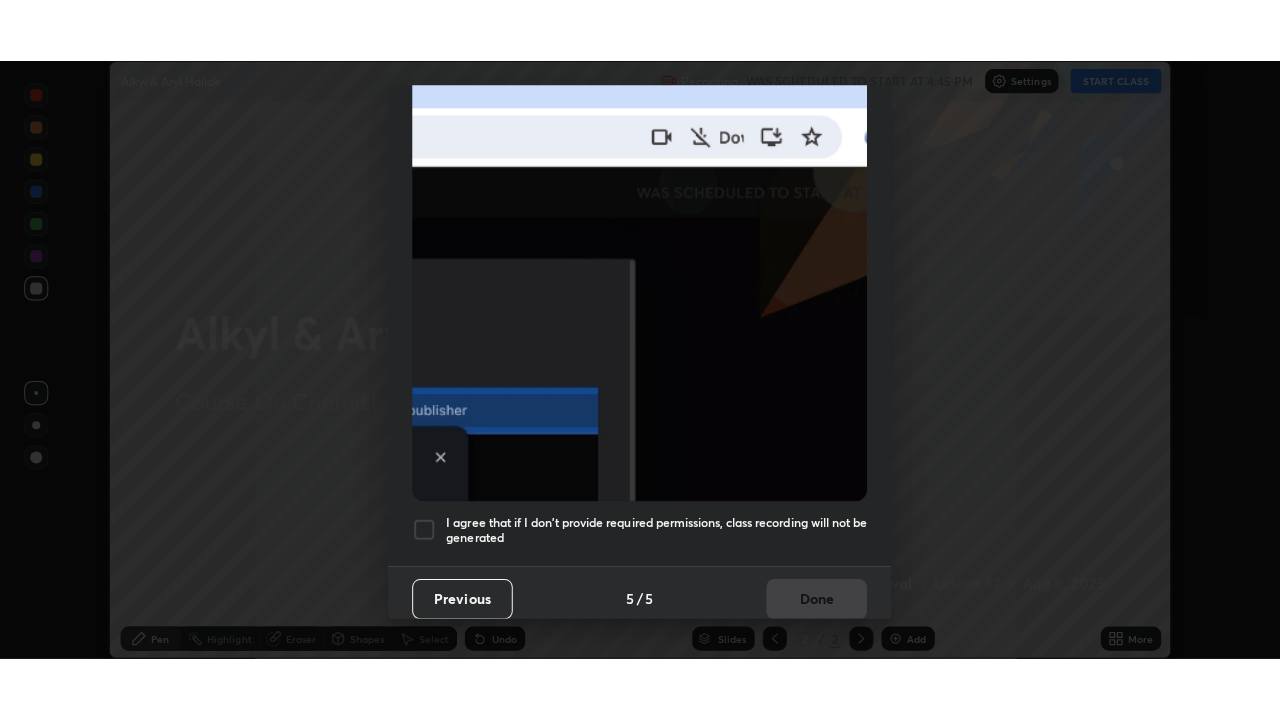 scroll, scrollTop: 470, scrollLeft: 0, axis: vertical 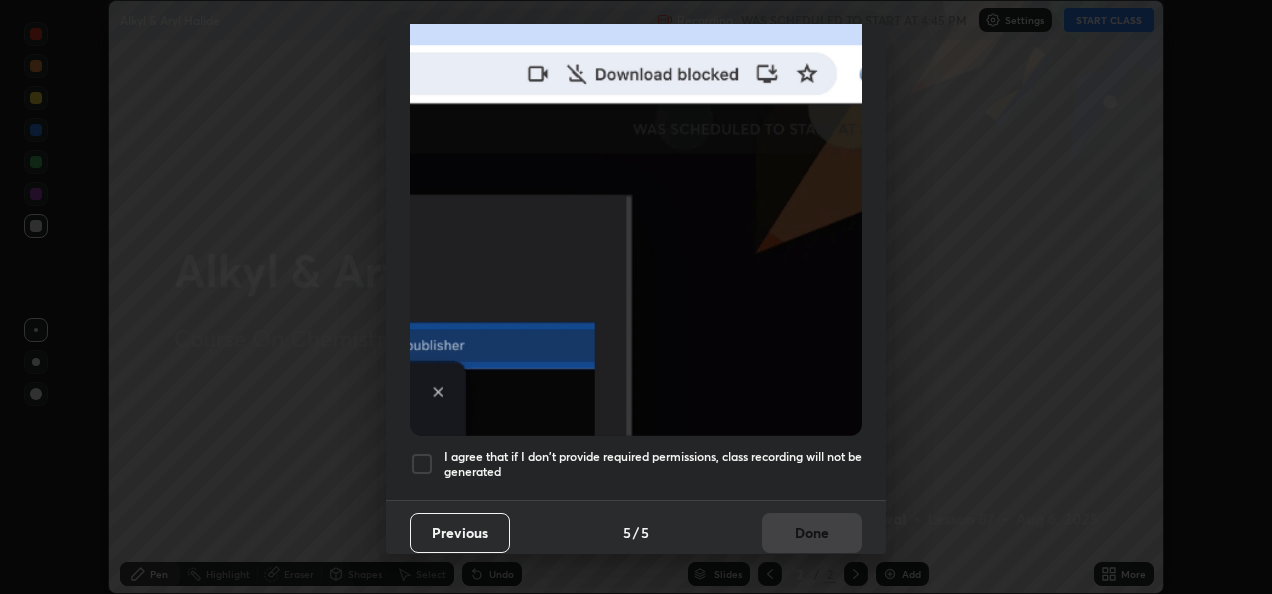 click at bounding box center [422, 464] 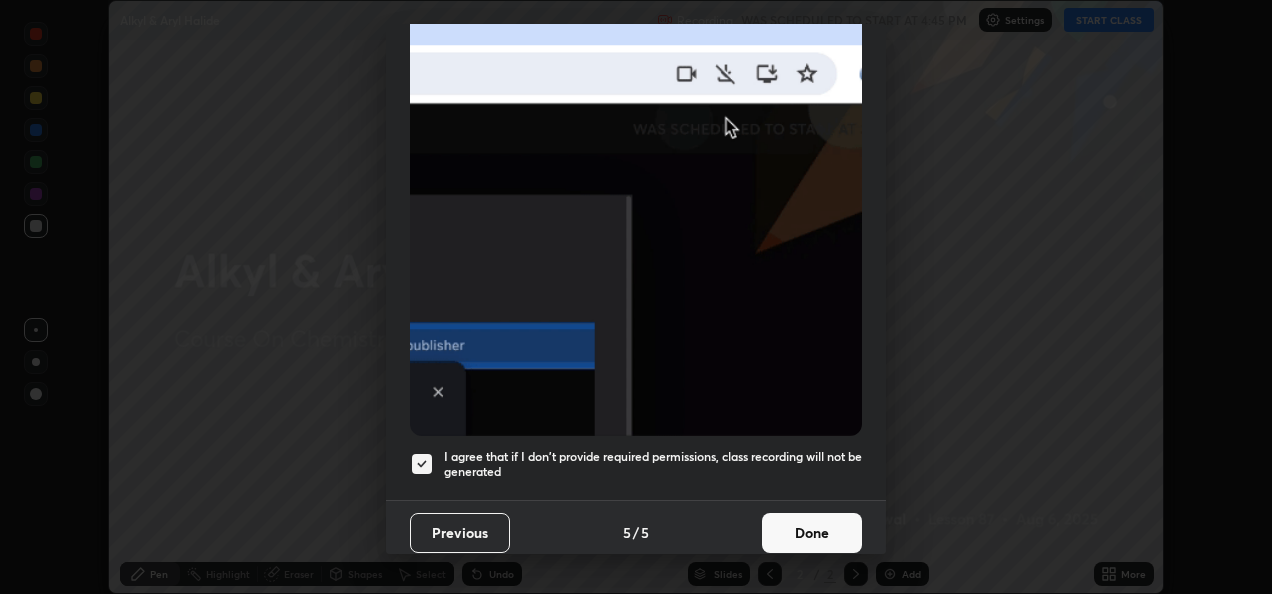 click on "Done" at bounding box center (812, 533) 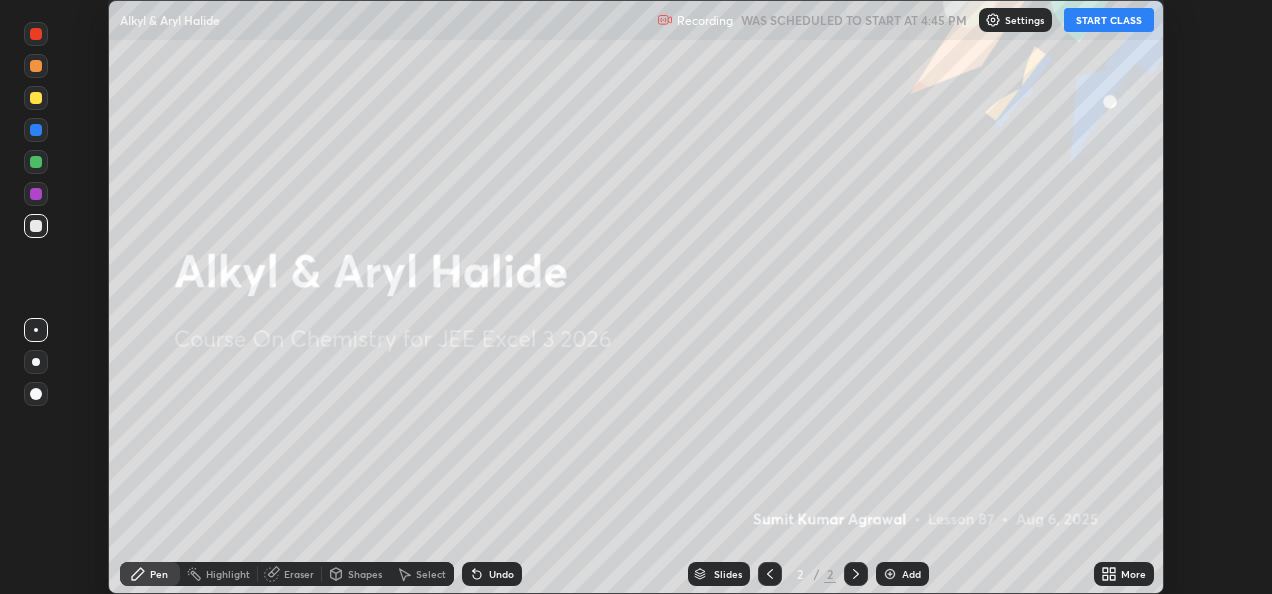 click on "START CLASS" at bounding box center (1109, 20) 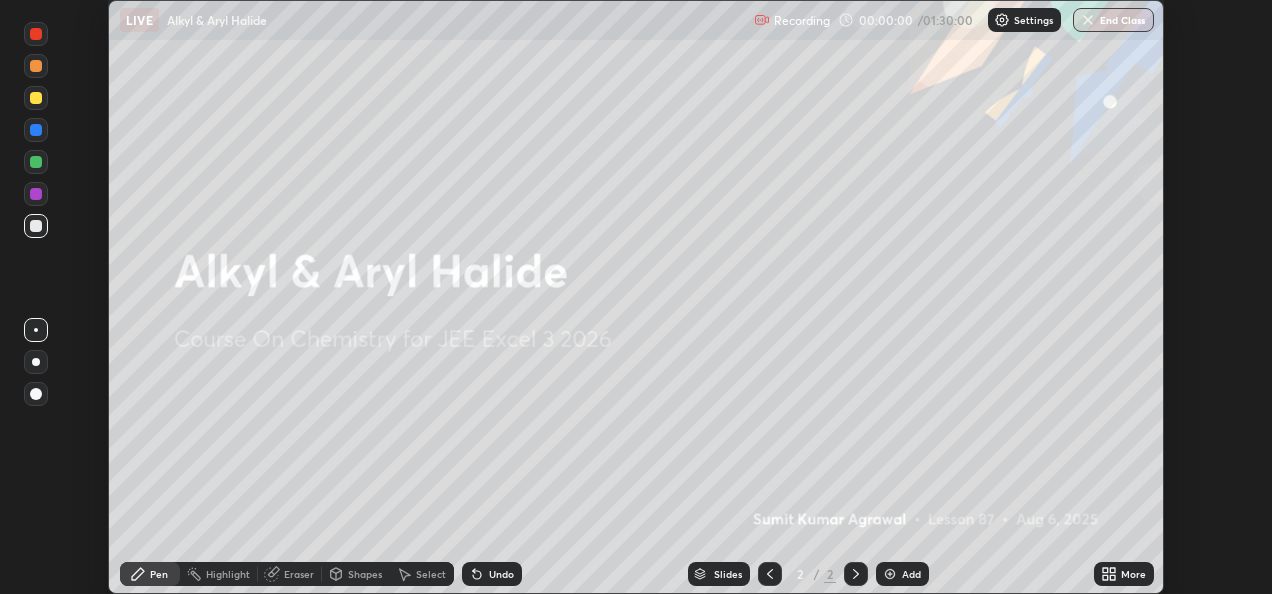 click 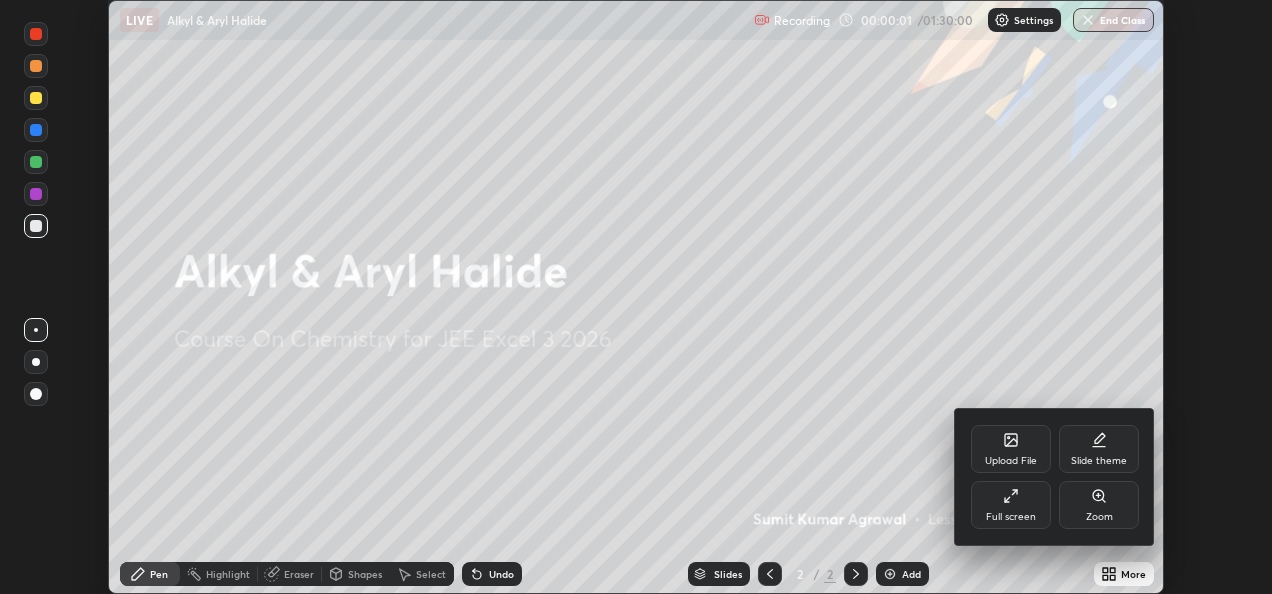 click on "Full screen" at bounding box center (1011, 505) 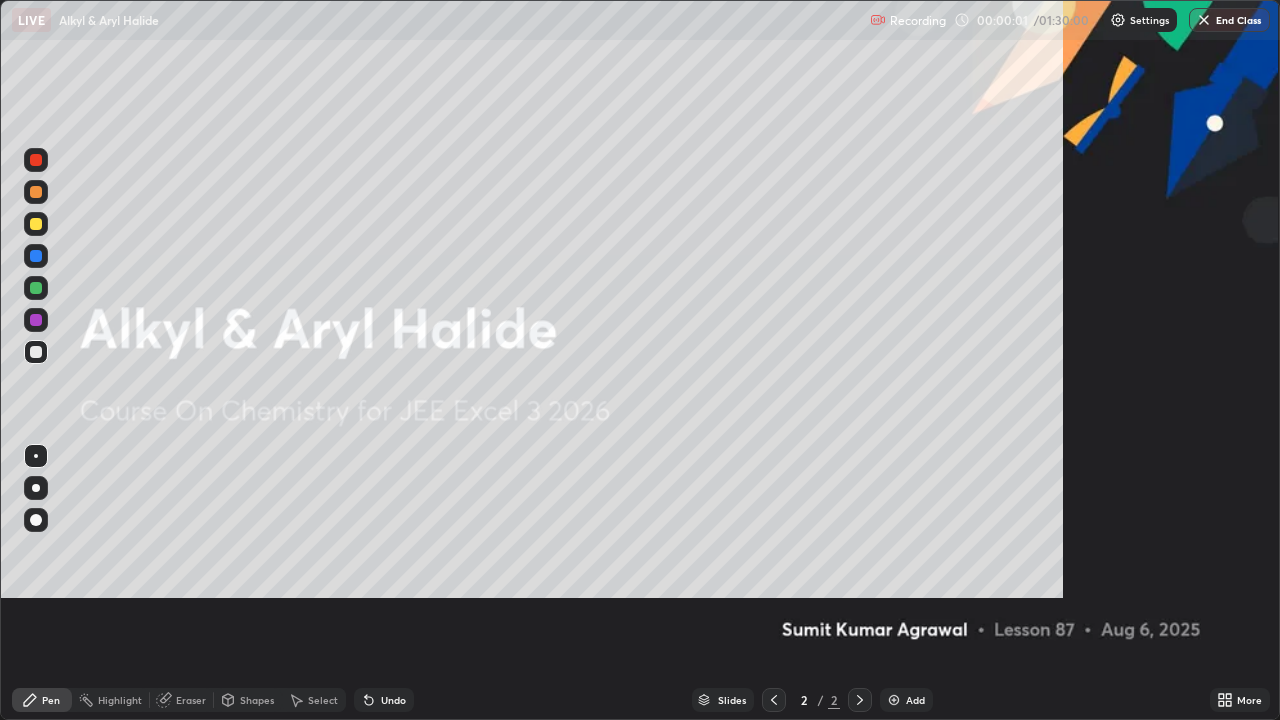 scroll, scrollTop: 99280, scrollLeft: 98720, axis: both 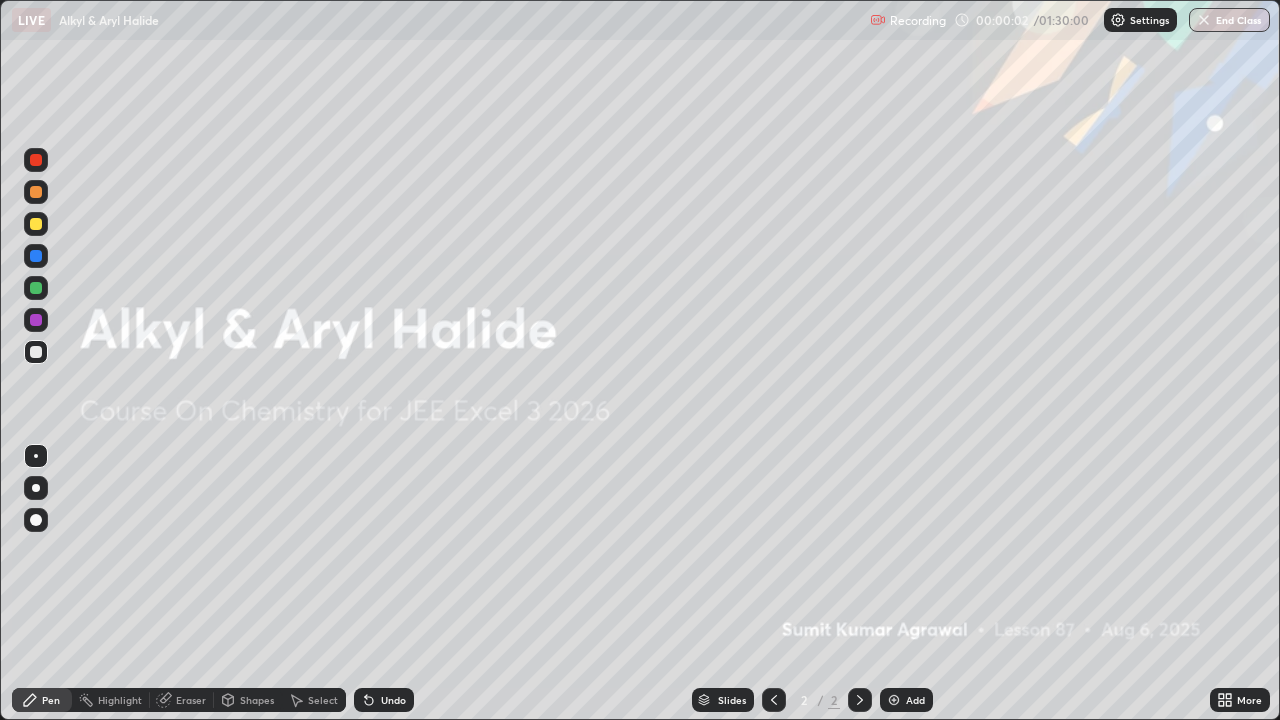 click on "Add" at bounding box center (915, 700) 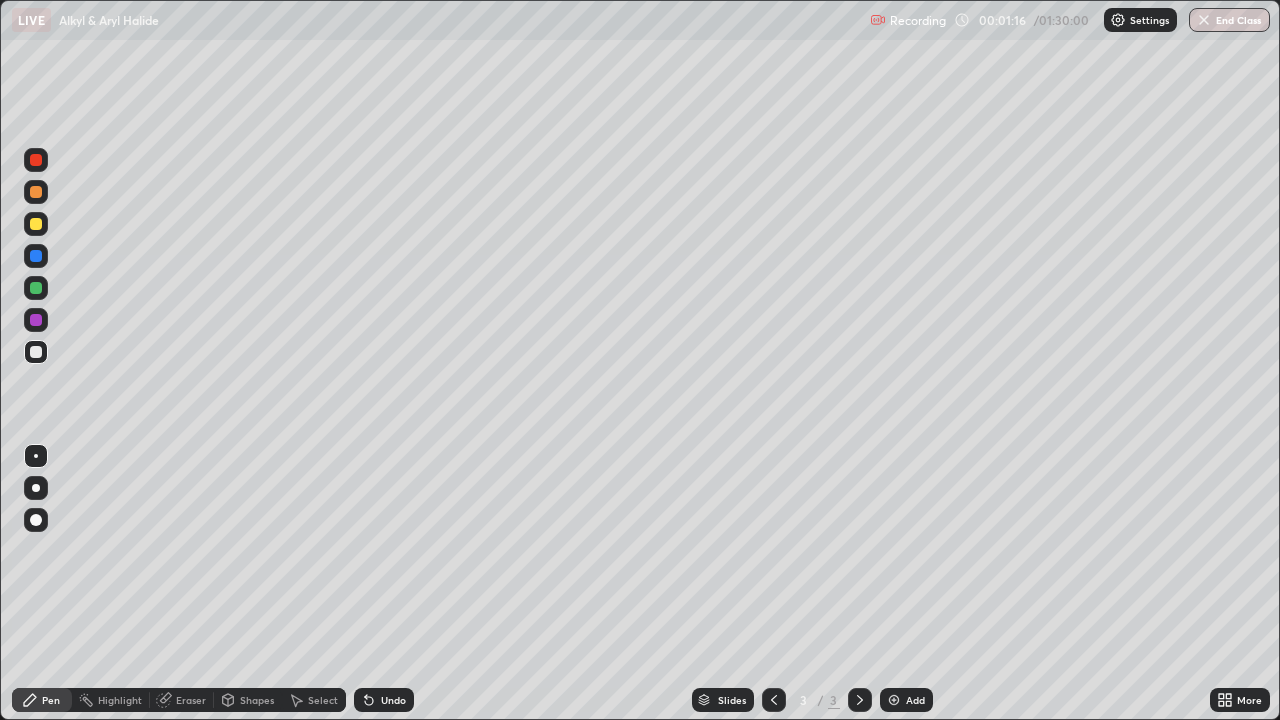 click on "Undo" at bounding box center (393, 700) 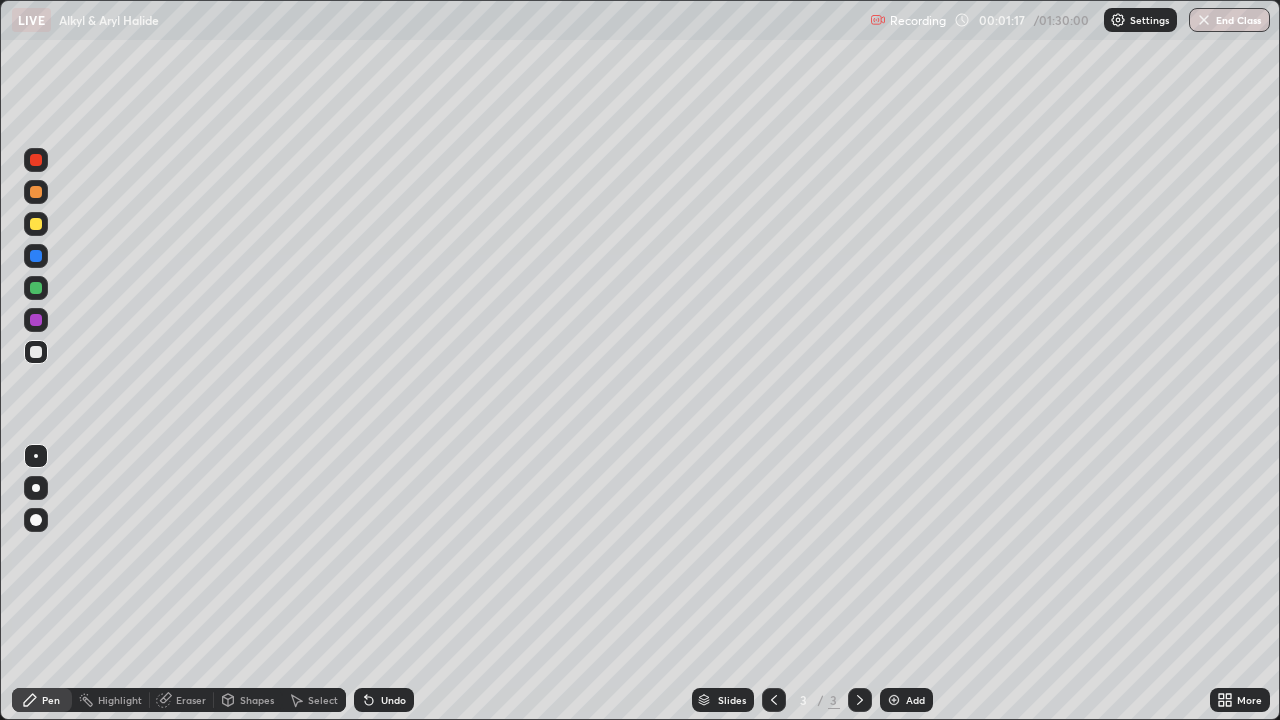 click 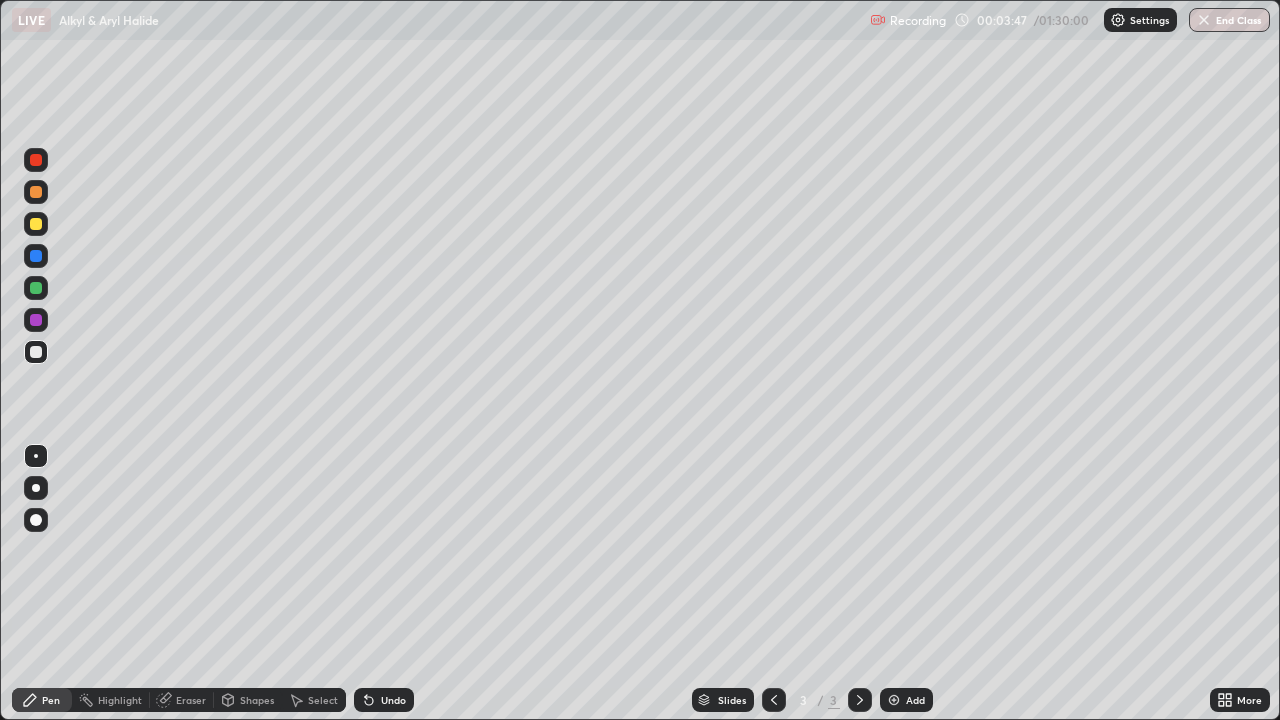 click on "Undo" at bounding box center [384, 700] 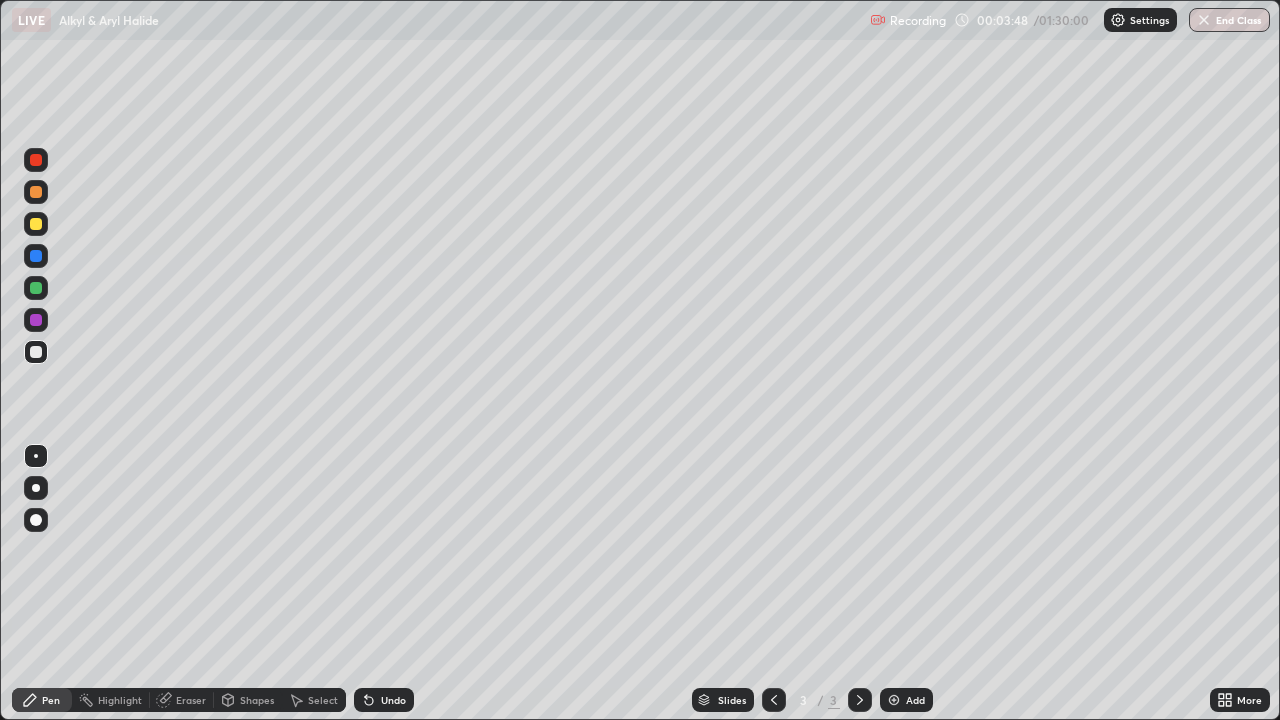 click on "Undo" at bounding box center (384, 700) 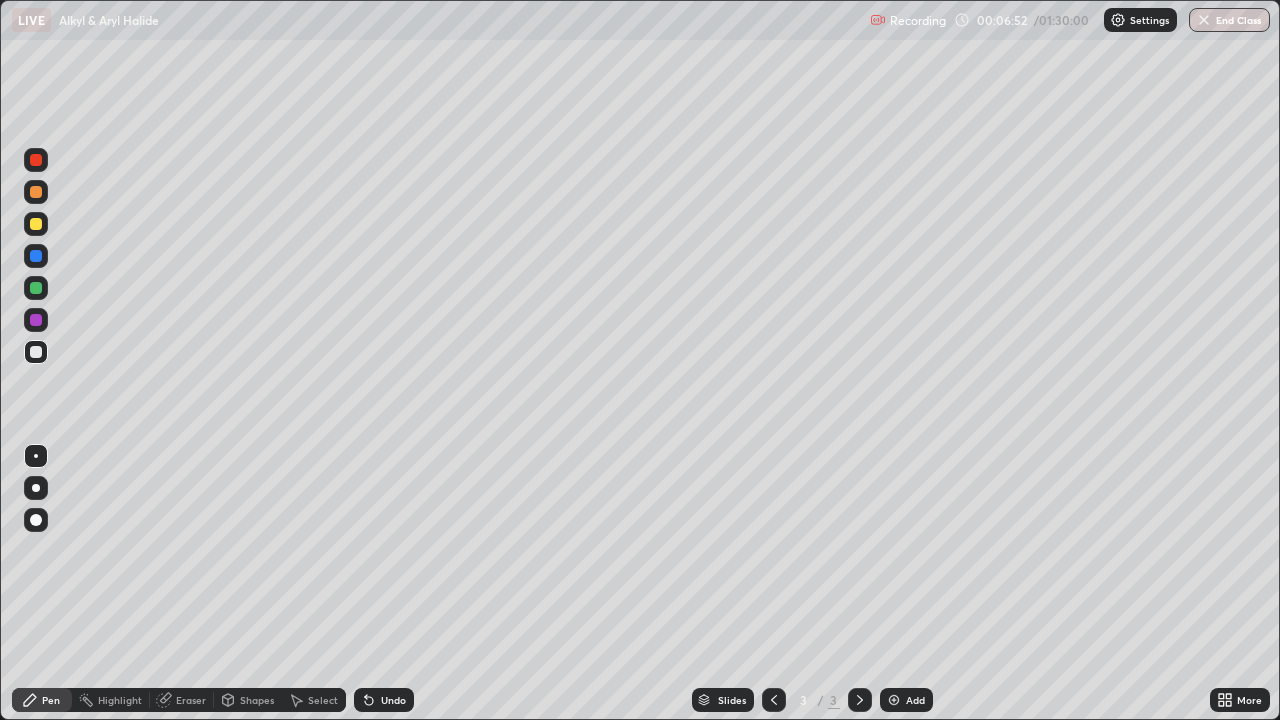 click on "Add" at bounding box center [915, 700] 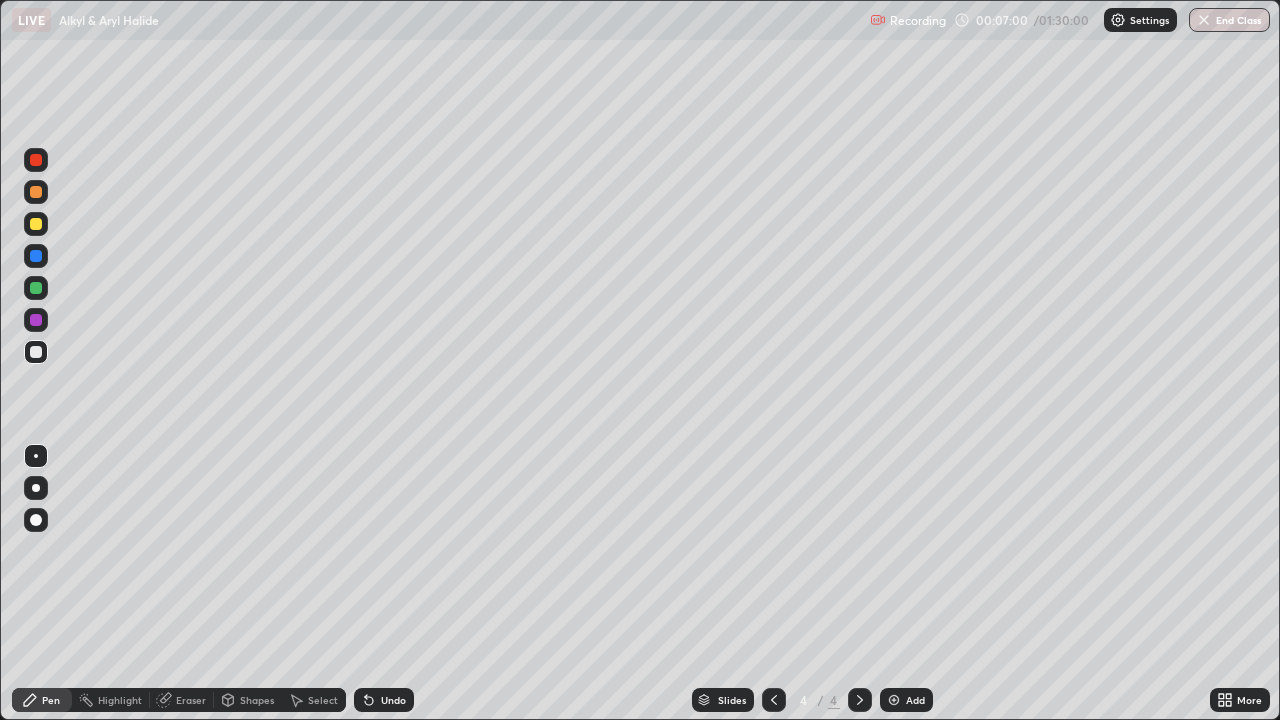 click 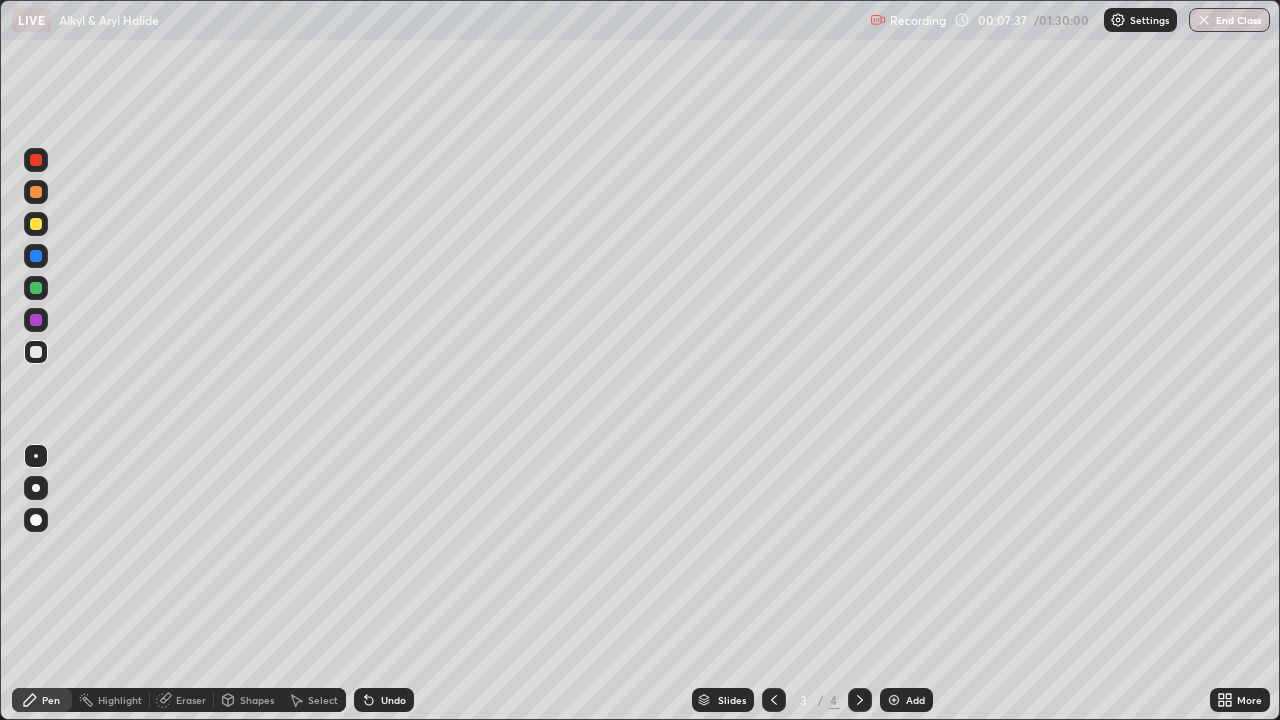 click 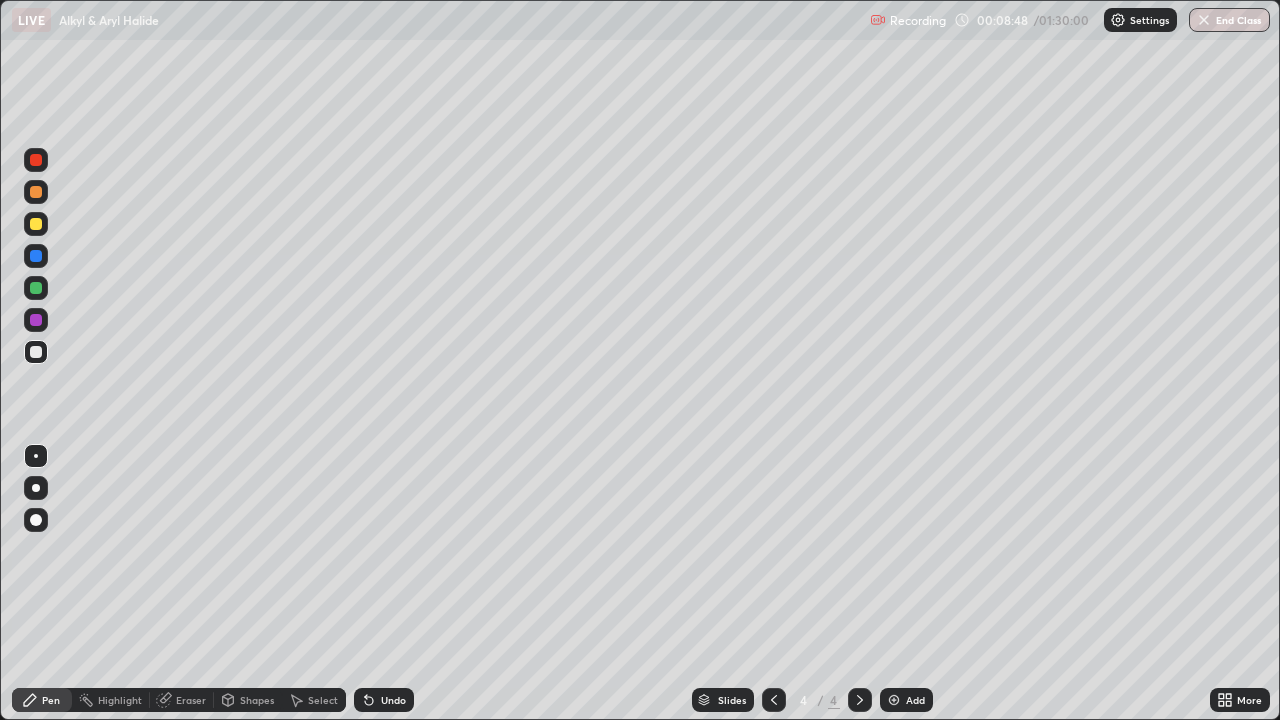 click on "Undo" at bounding box center [393, 700] 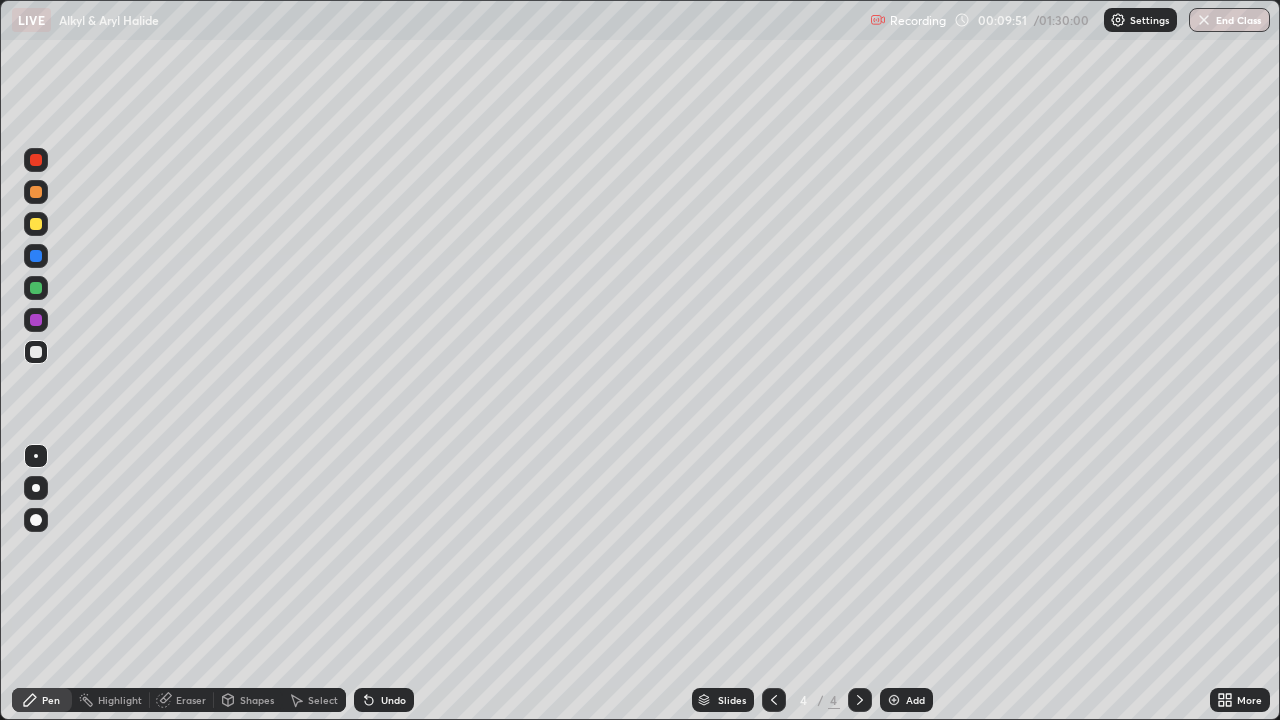 click on "Undo" at bounding box center [393, 700] 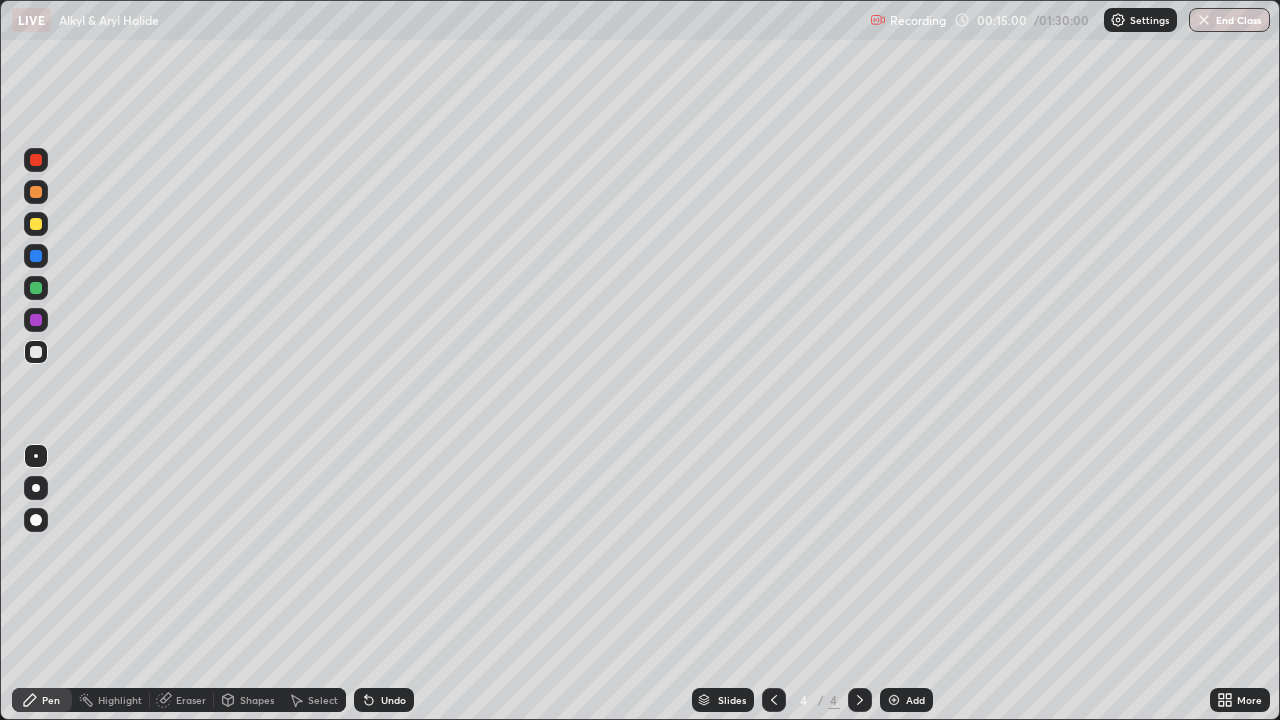 click on "Eraser" at bounding box center [191, 700] 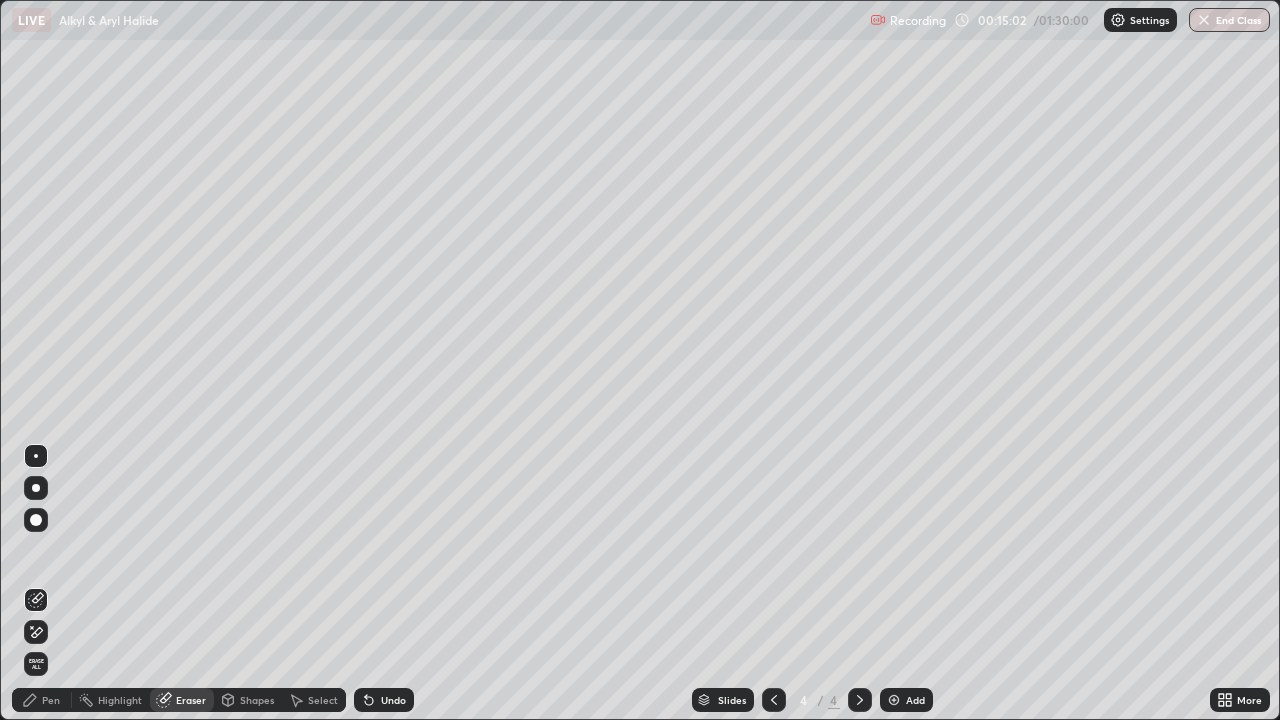 click on "Pen" at bounding box center (51, 700) 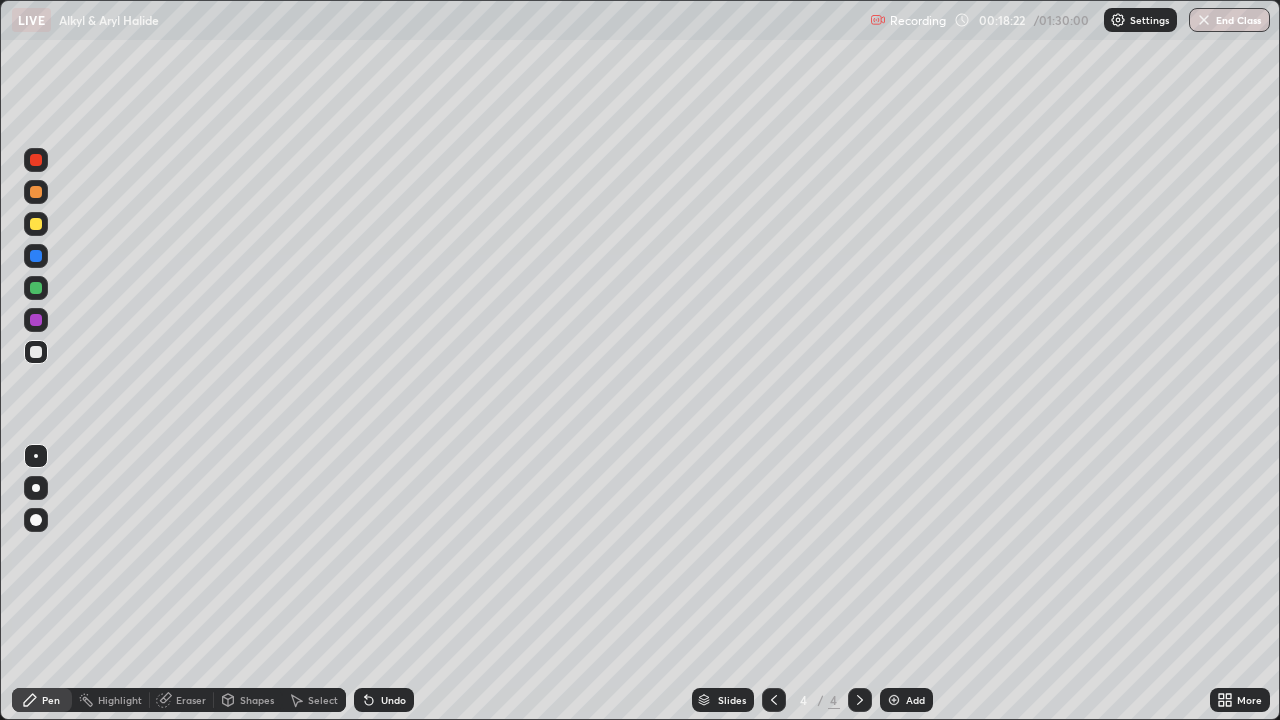 click at bounding box center [894, 700] 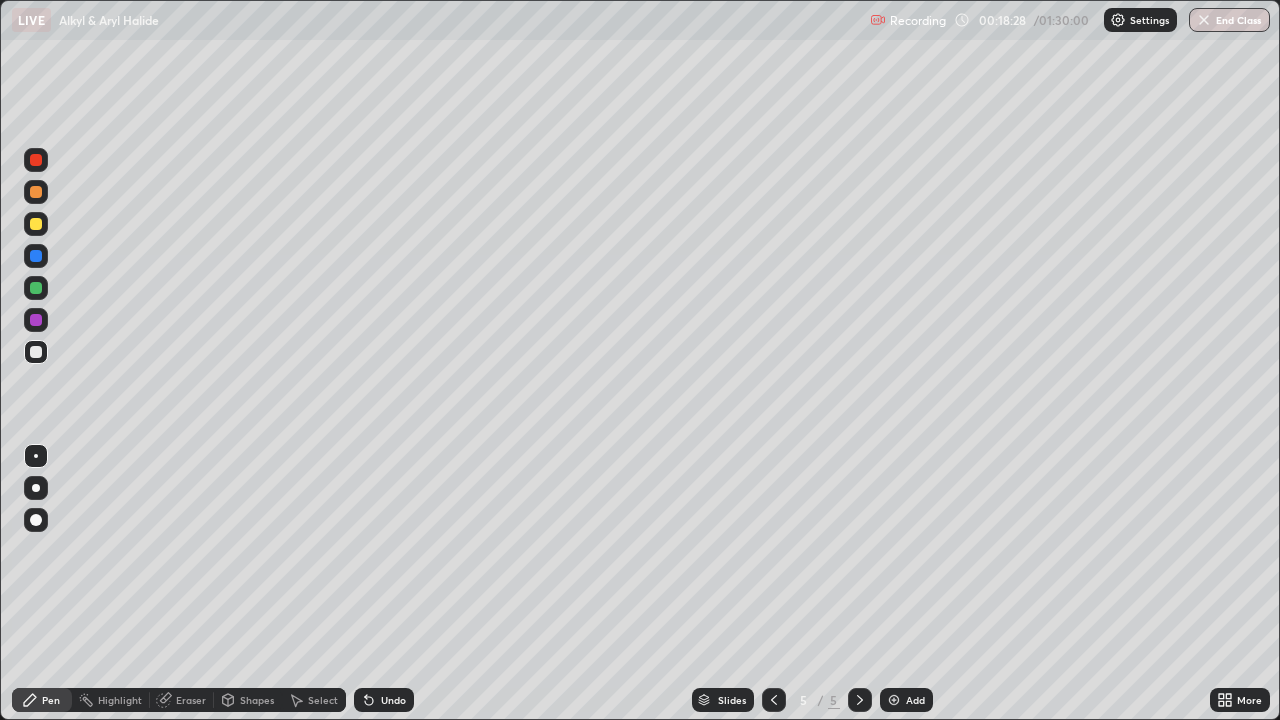 click 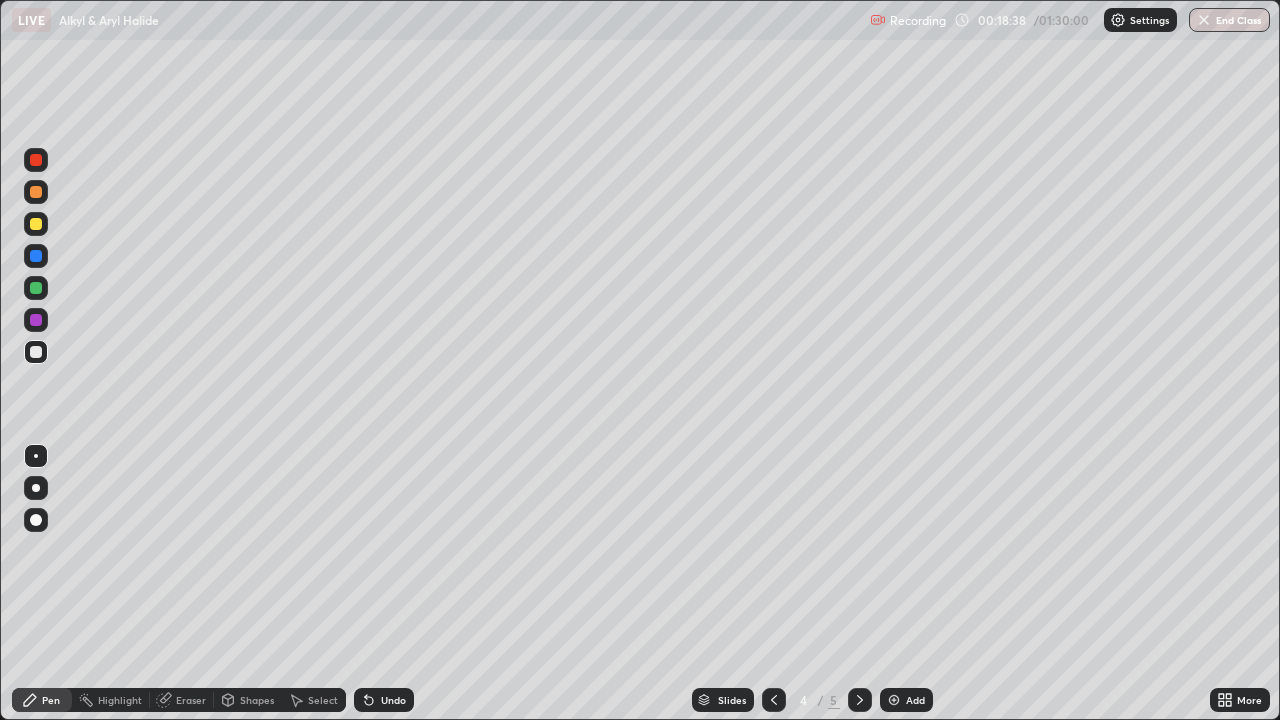 click 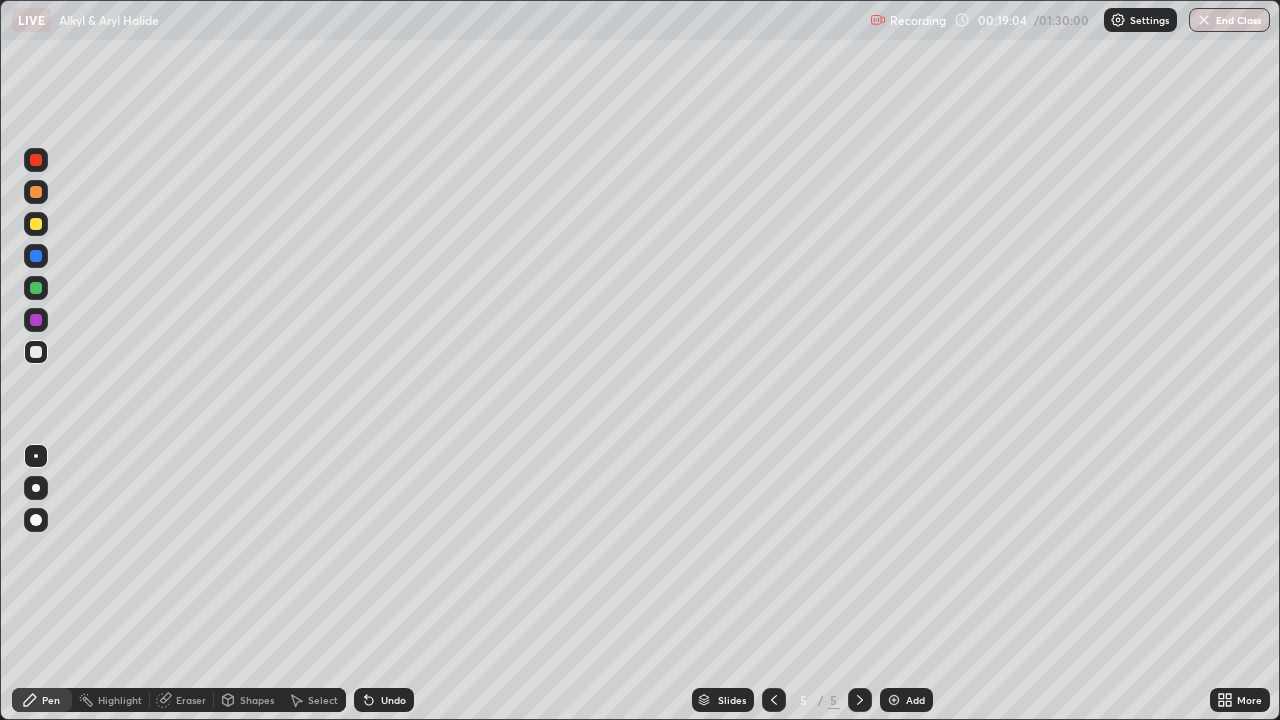 click on "Undo" at bounding box center (393, 700) 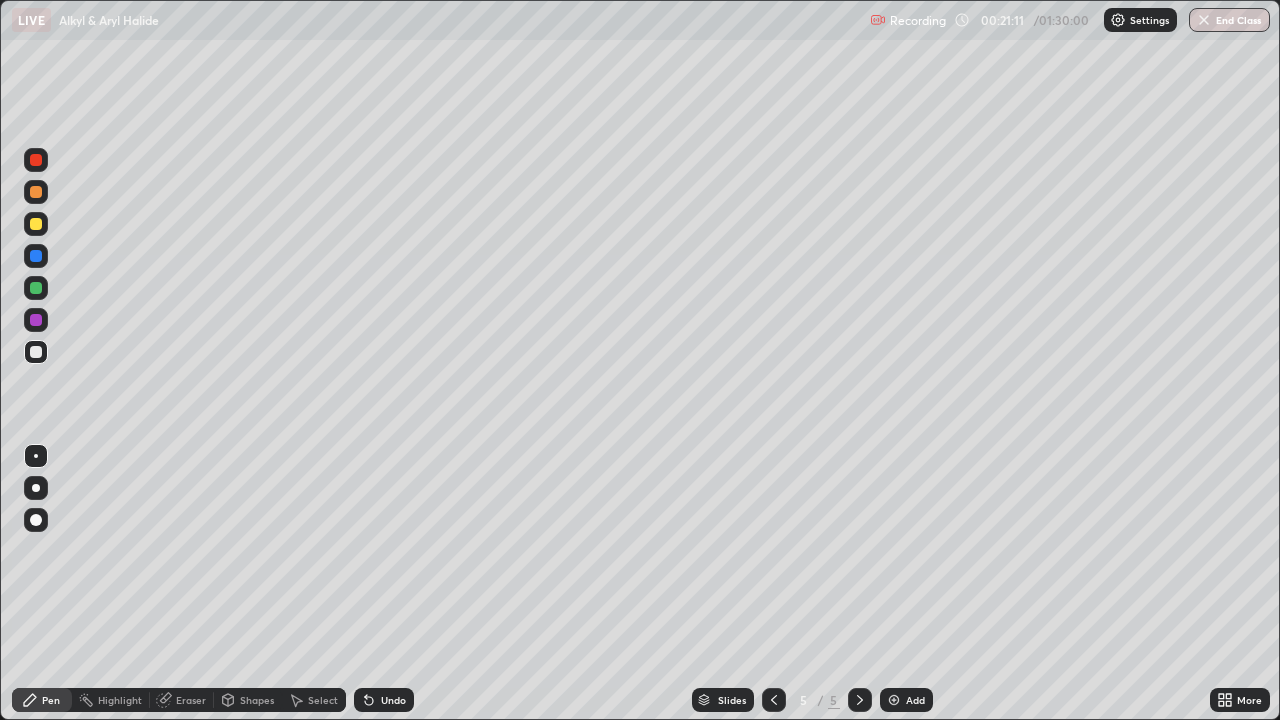 click 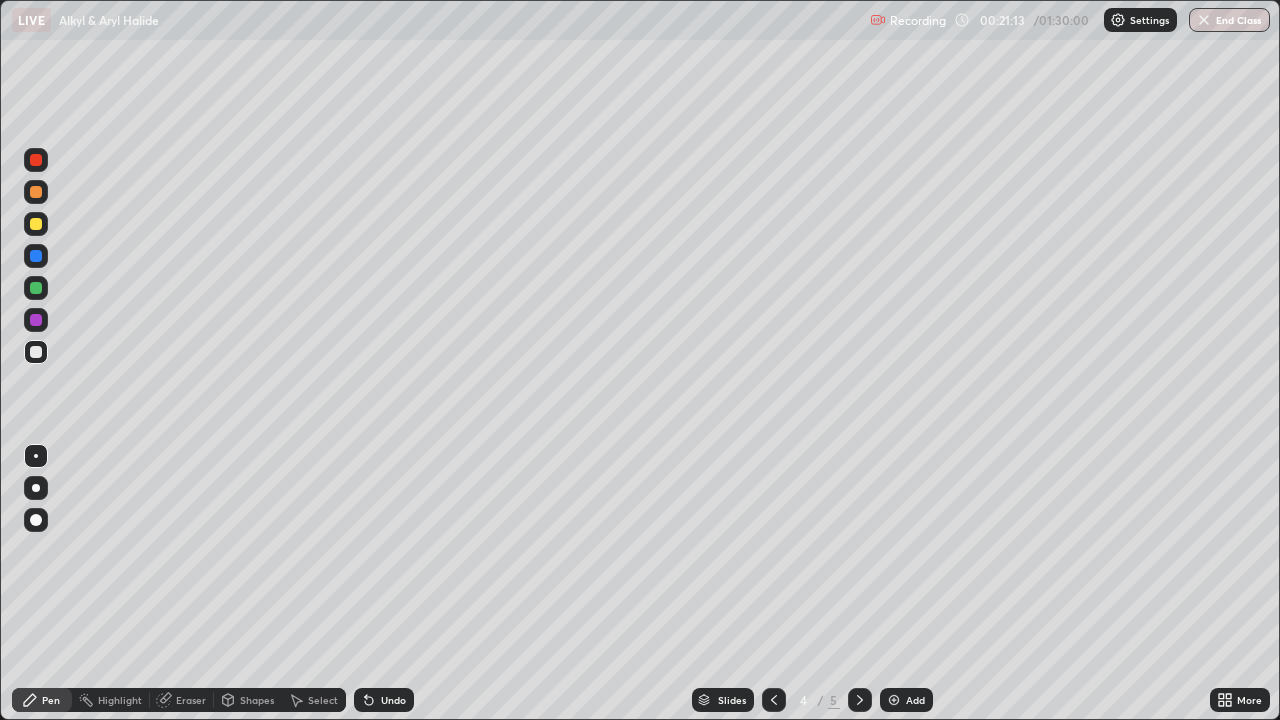click 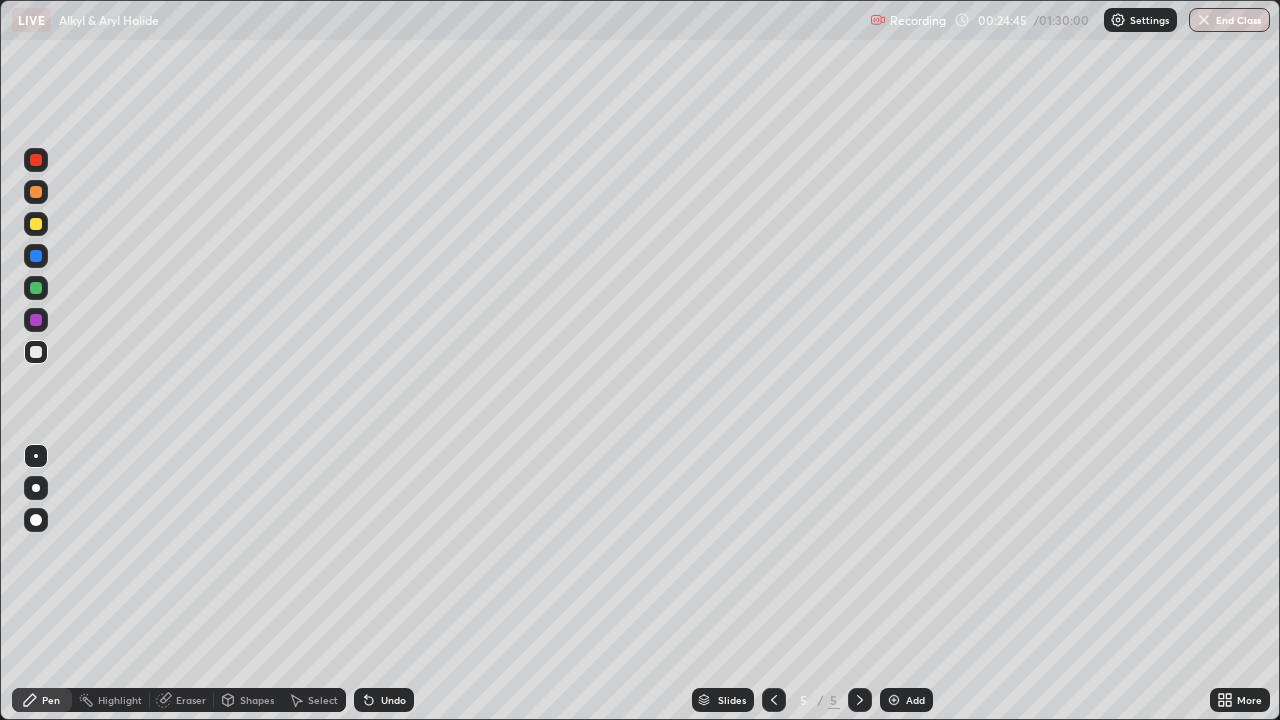 click on "Undo" at bounding box center (384, 700) 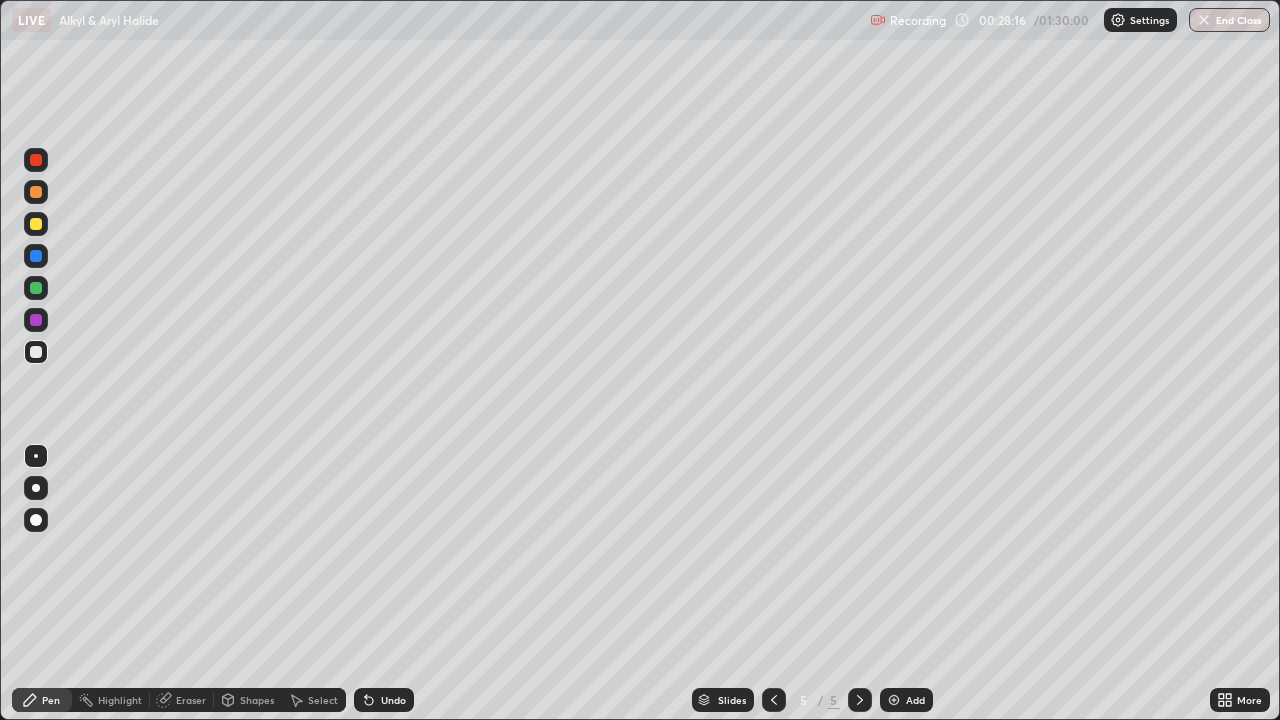 click at bounding box center [894, 700] 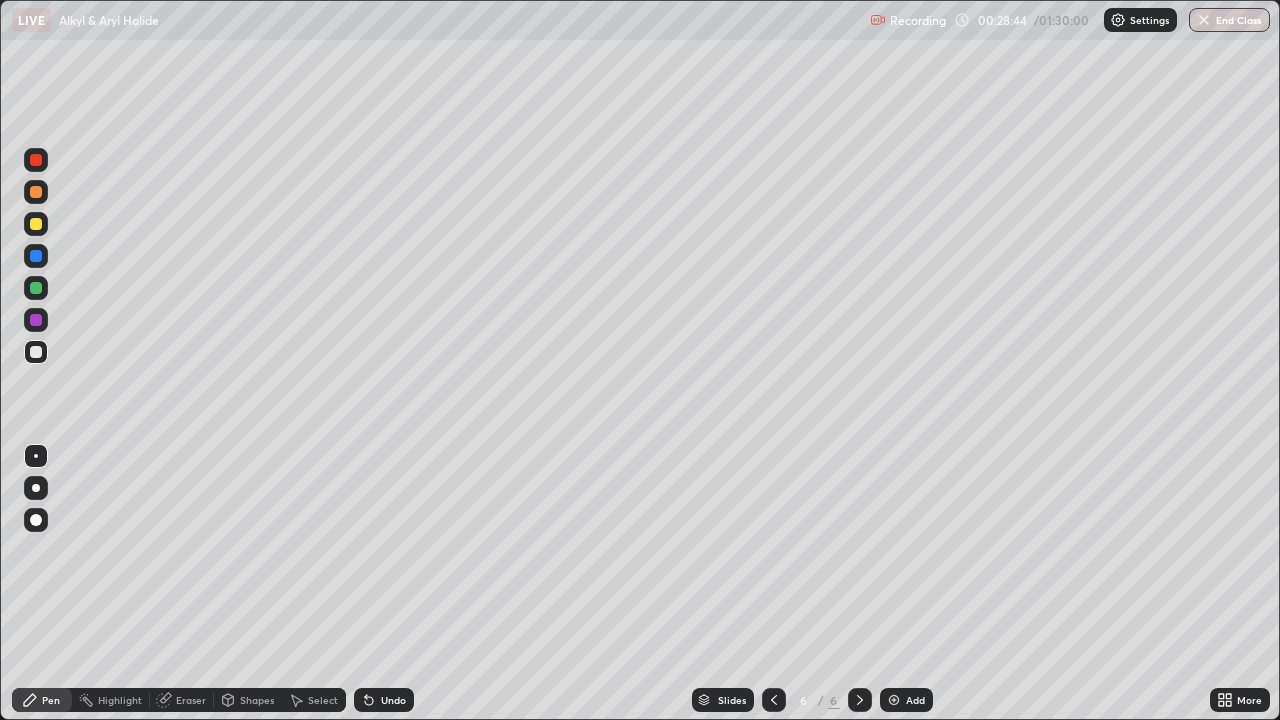 click on "Eraser" at bounding box center [182, 700] 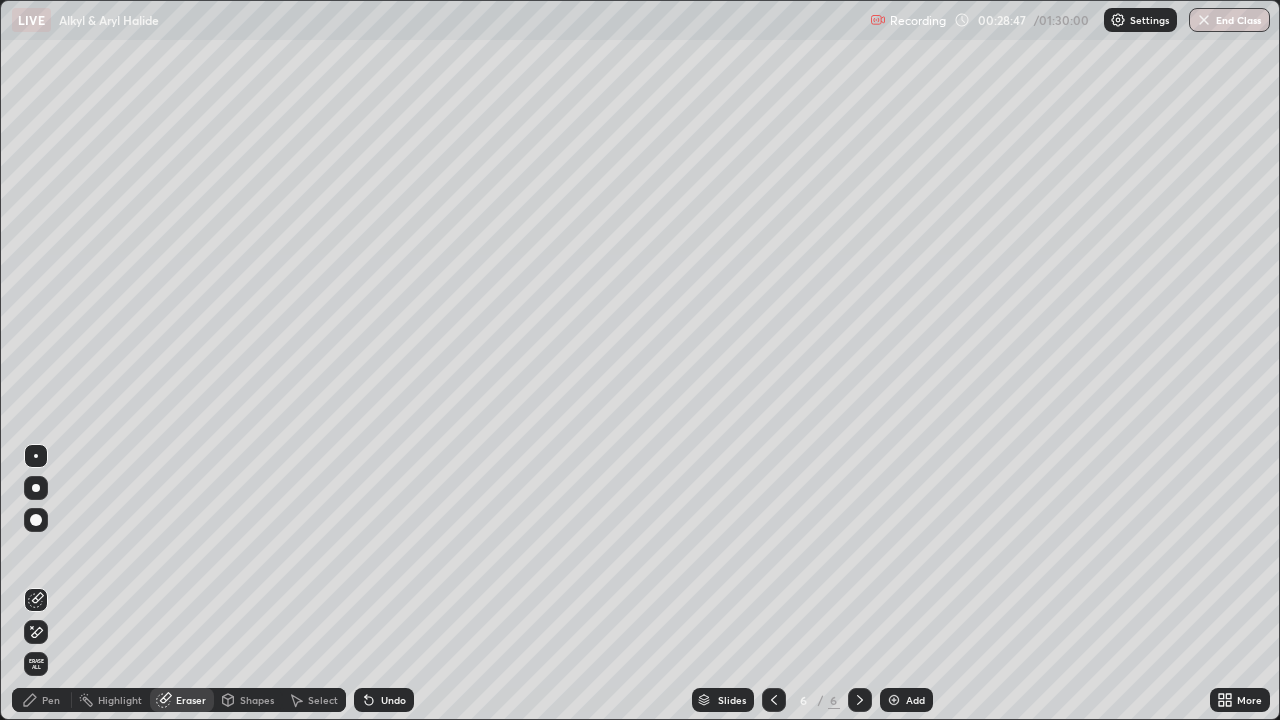 click on "Pen" at bounding box center [51, 700] 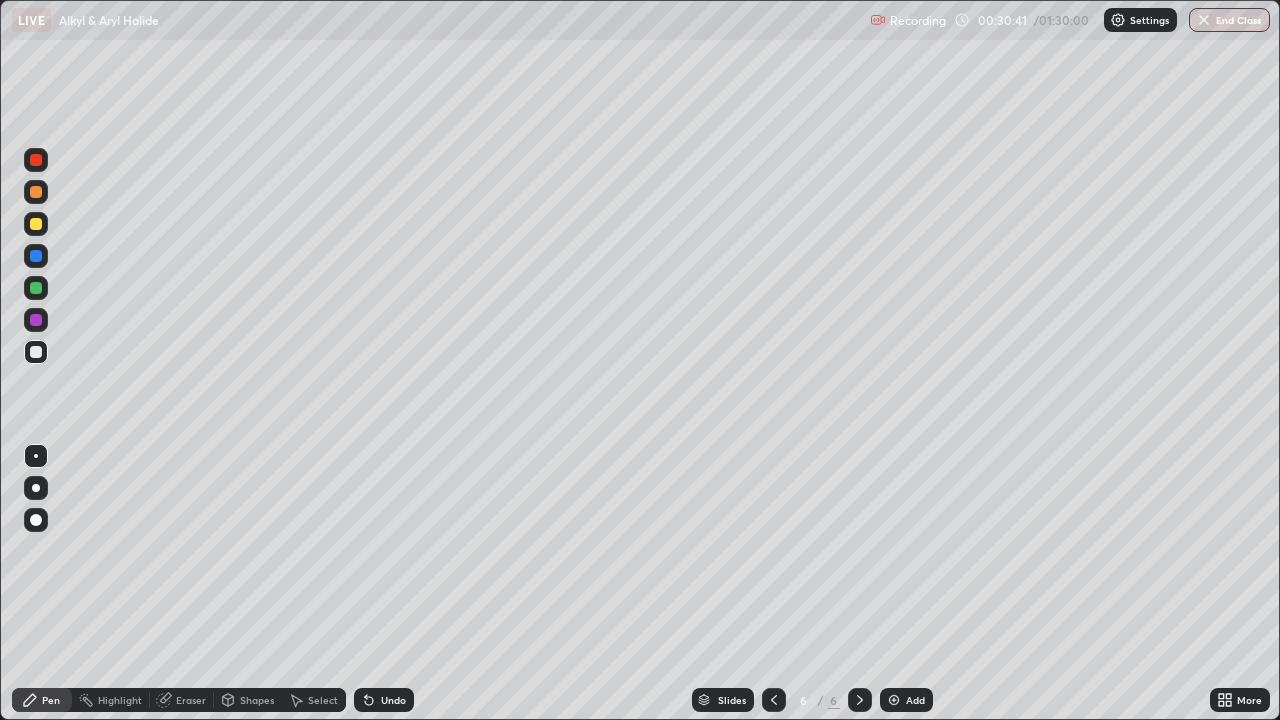 click on "Undo" at bounding box center (393, 700) 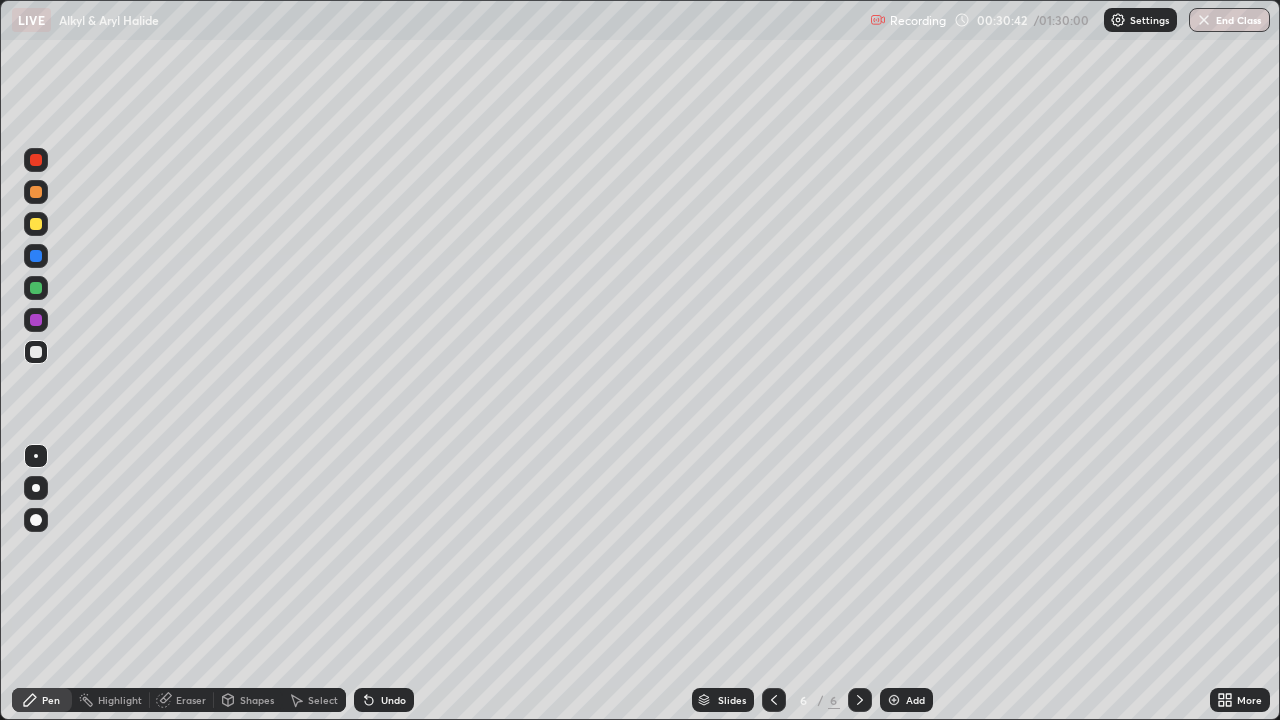 click on "Undo" at bounding box center [384, 700] 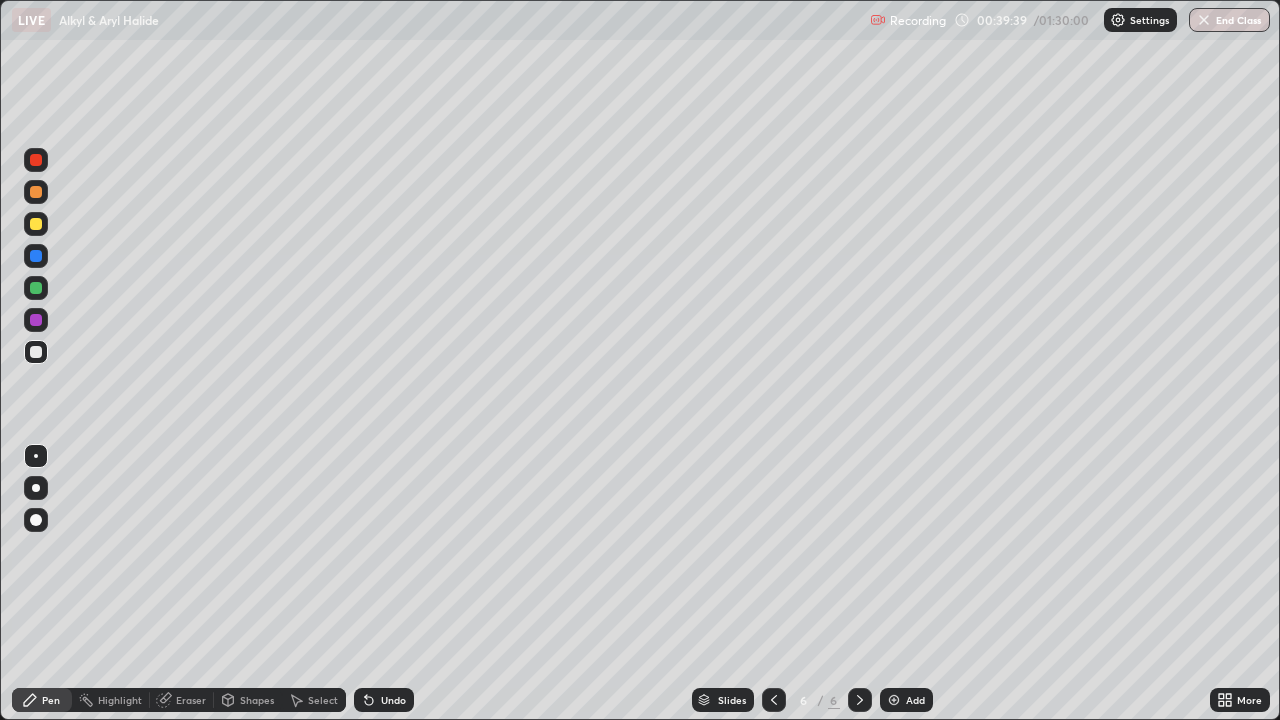 click at bounding box center [894, 700] 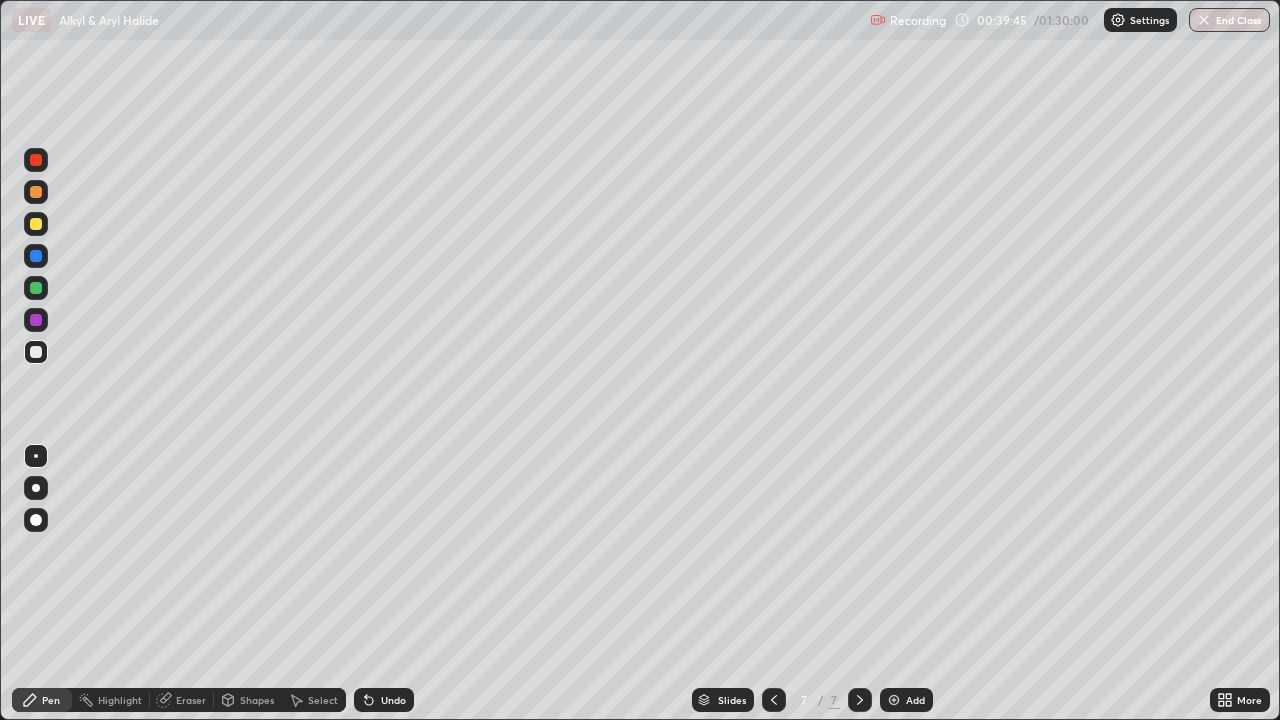click 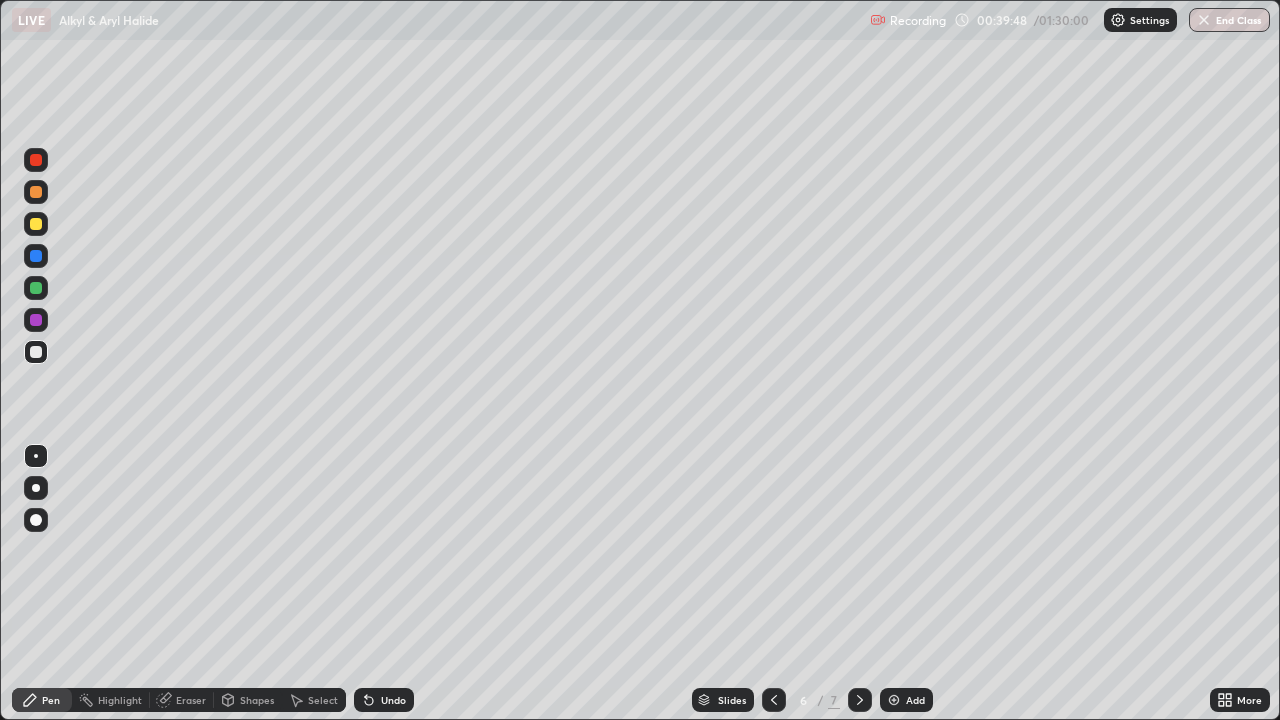 click 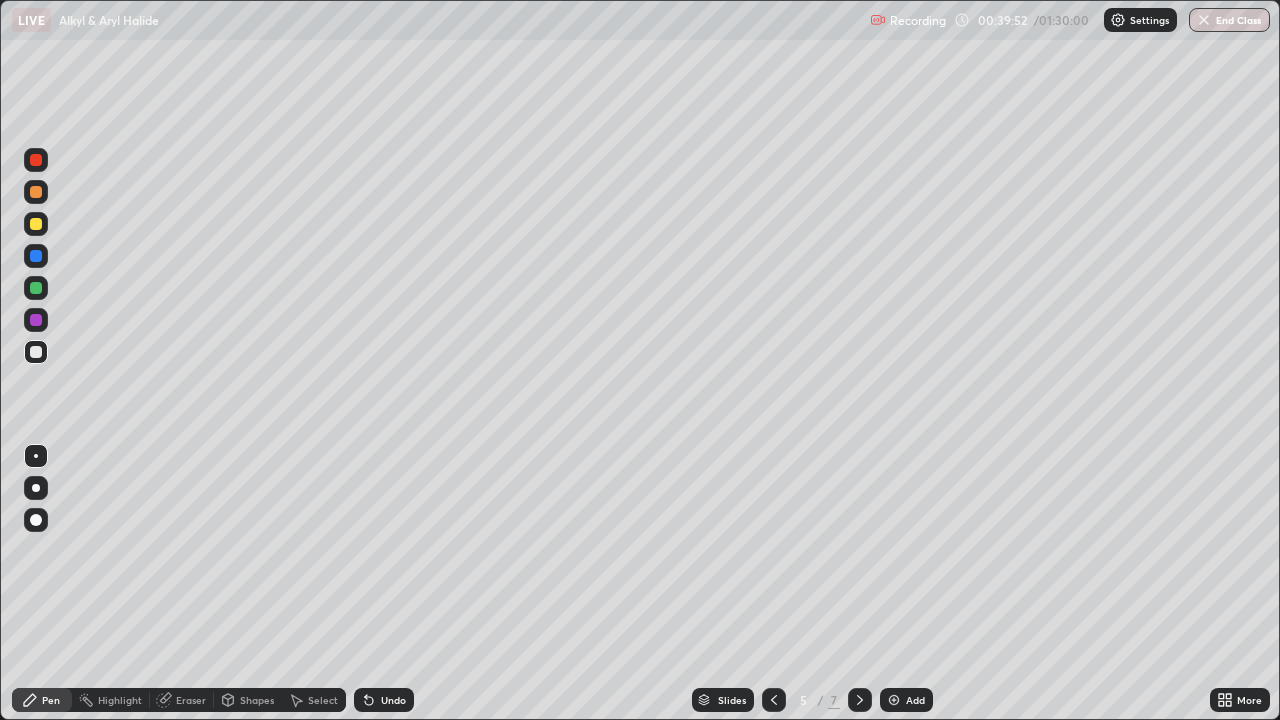 click 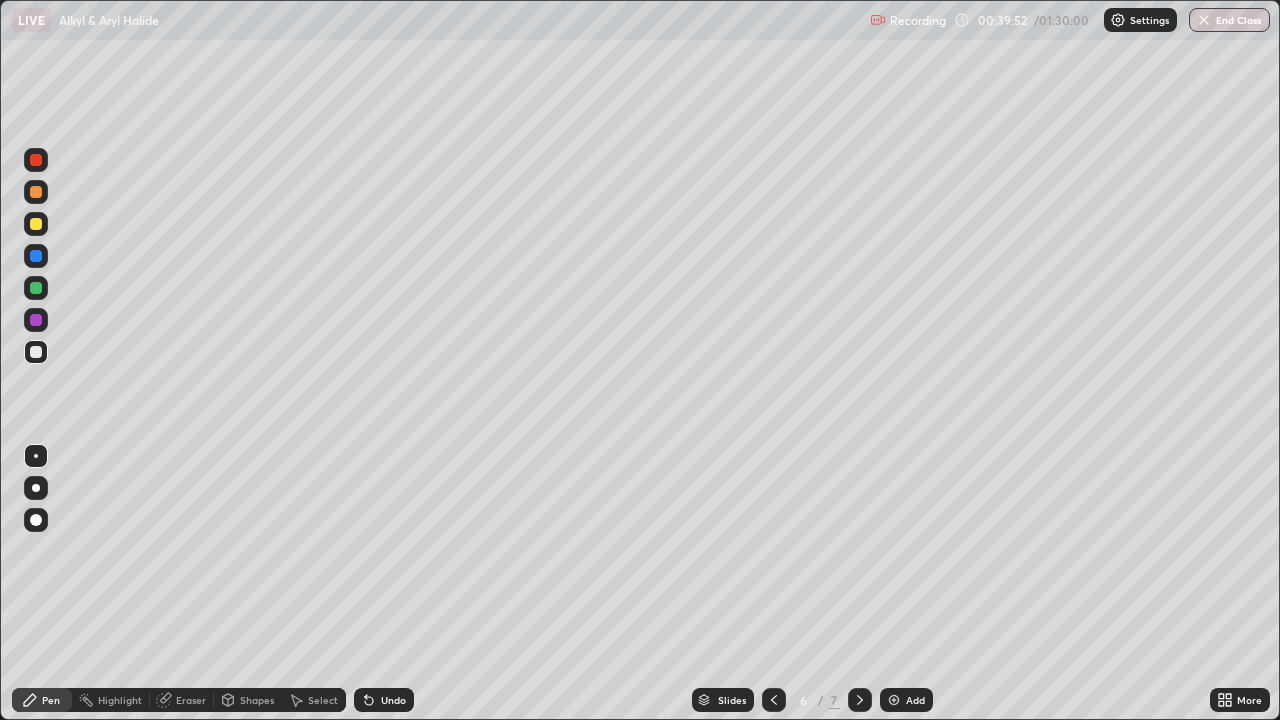 click 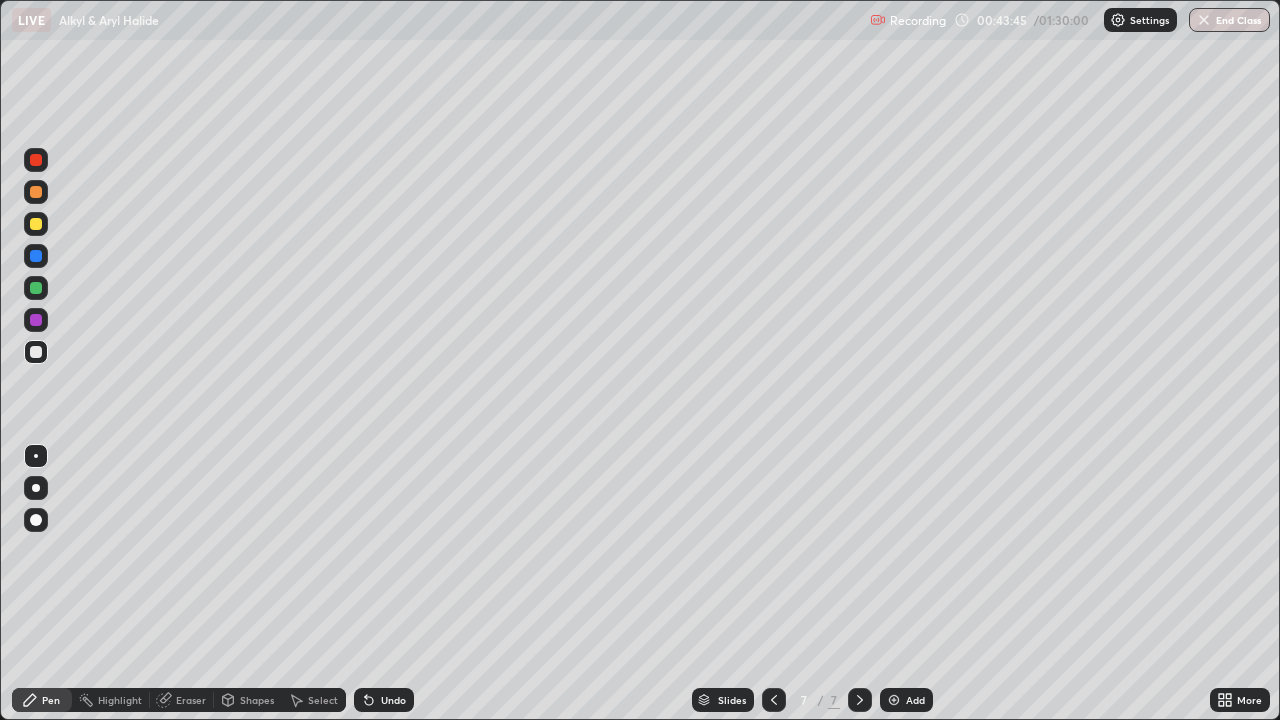 click on "Eraser" at bounding box center [182, 700] 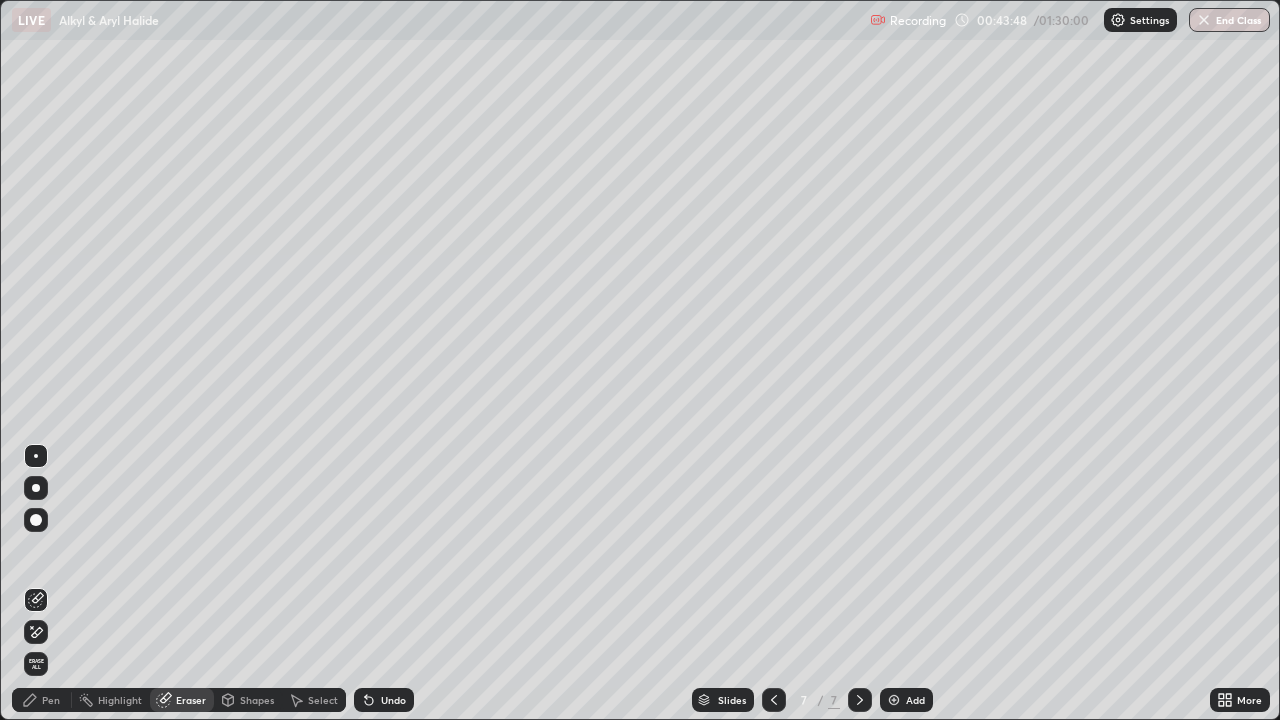 click on "Pen" at bounding box center [42, 700] 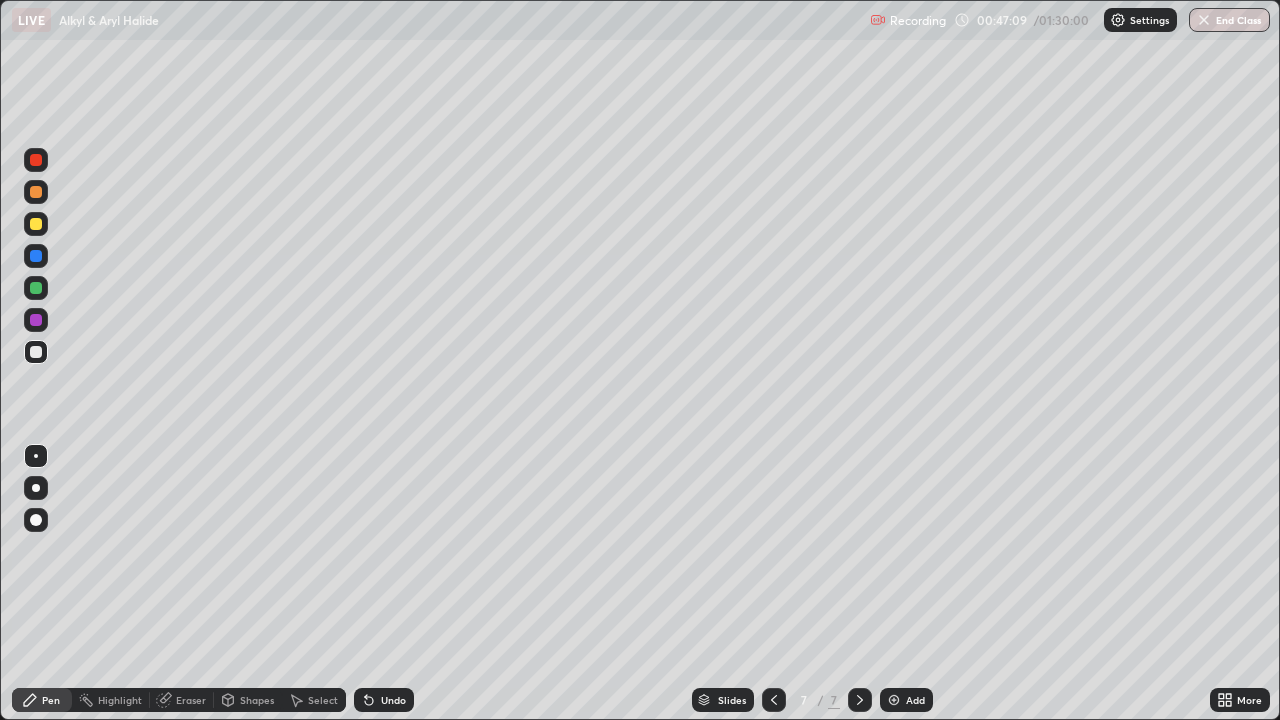 click on "Add" at bounding box center (915, 700) 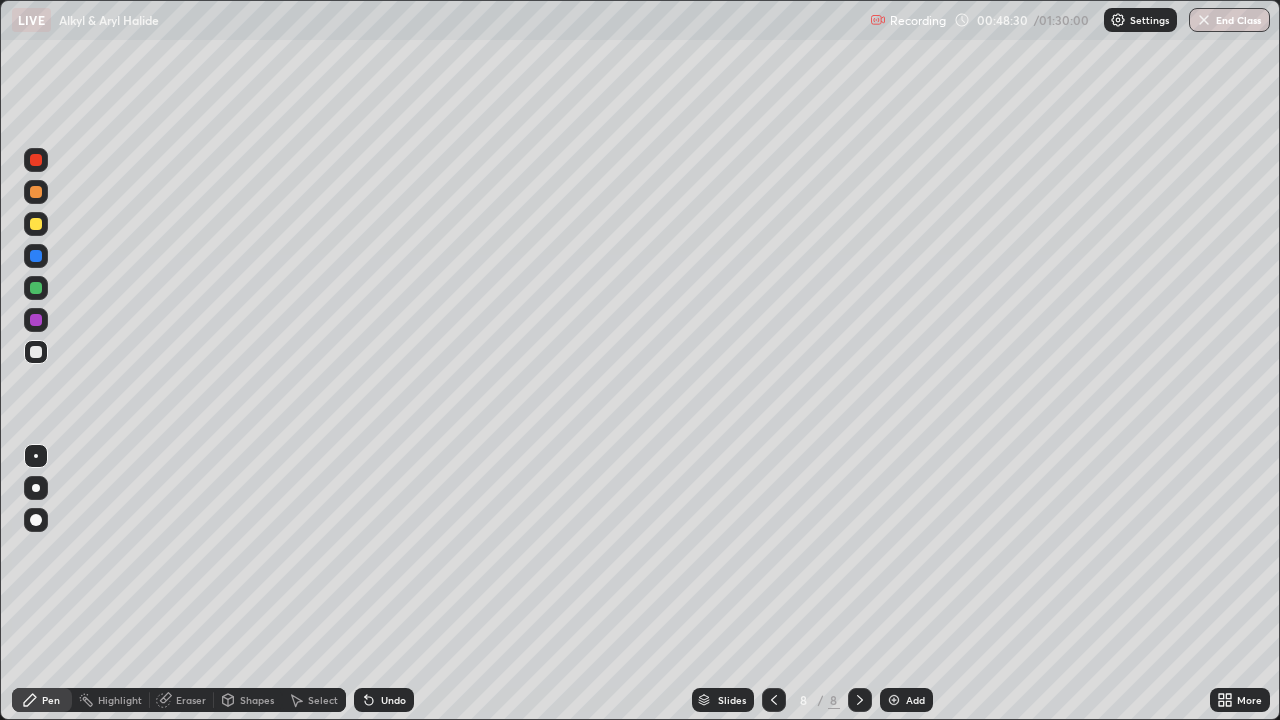 click on "Undo" at bounding box center (393, 700) 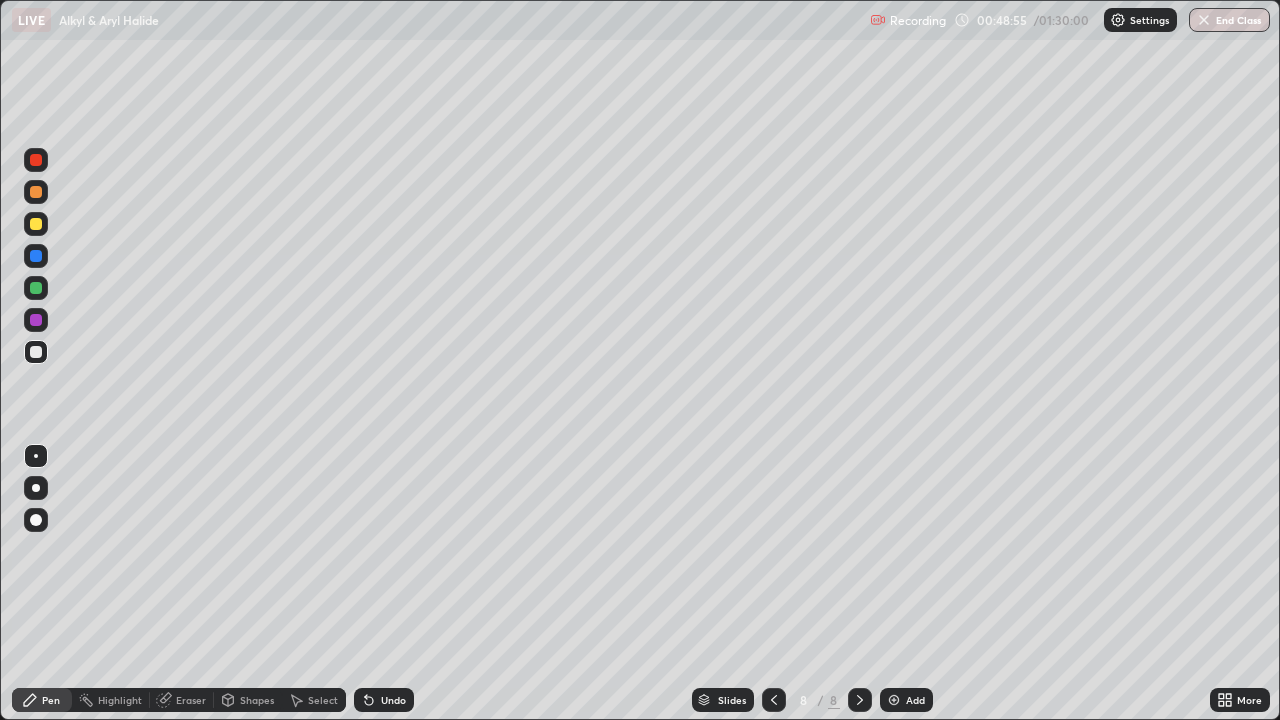 click at bounding box center [774, 700] 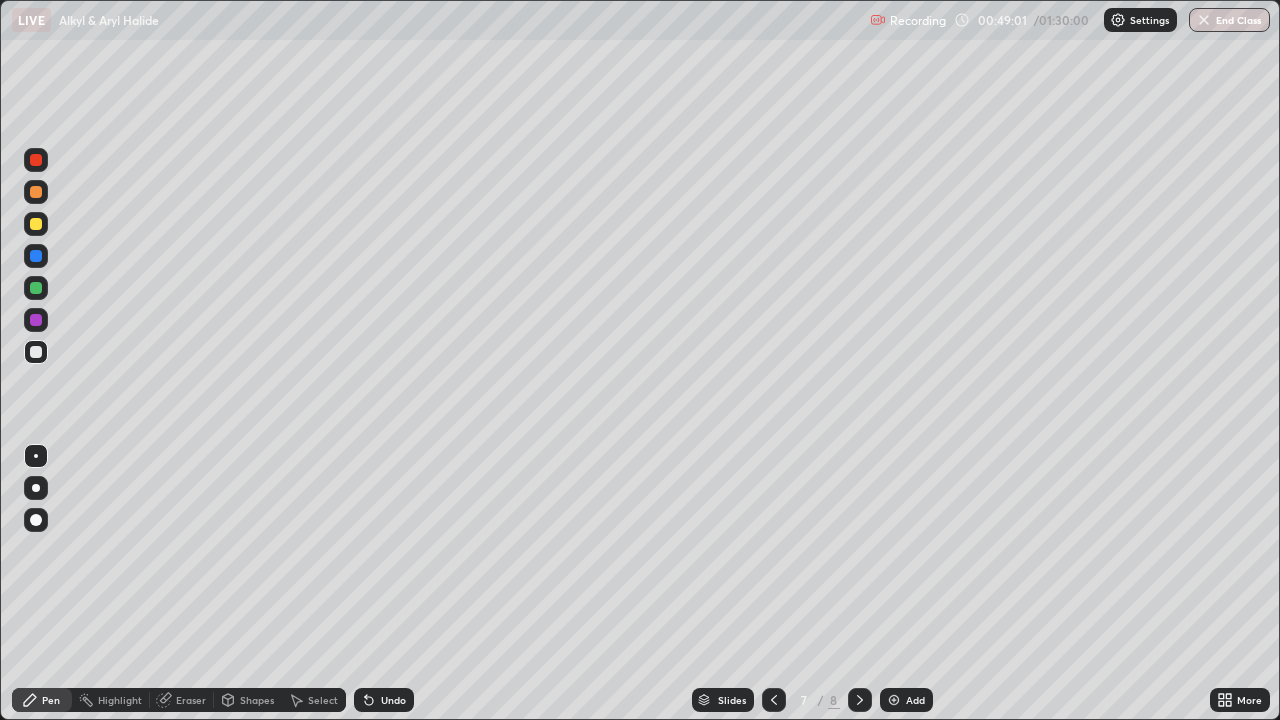 click 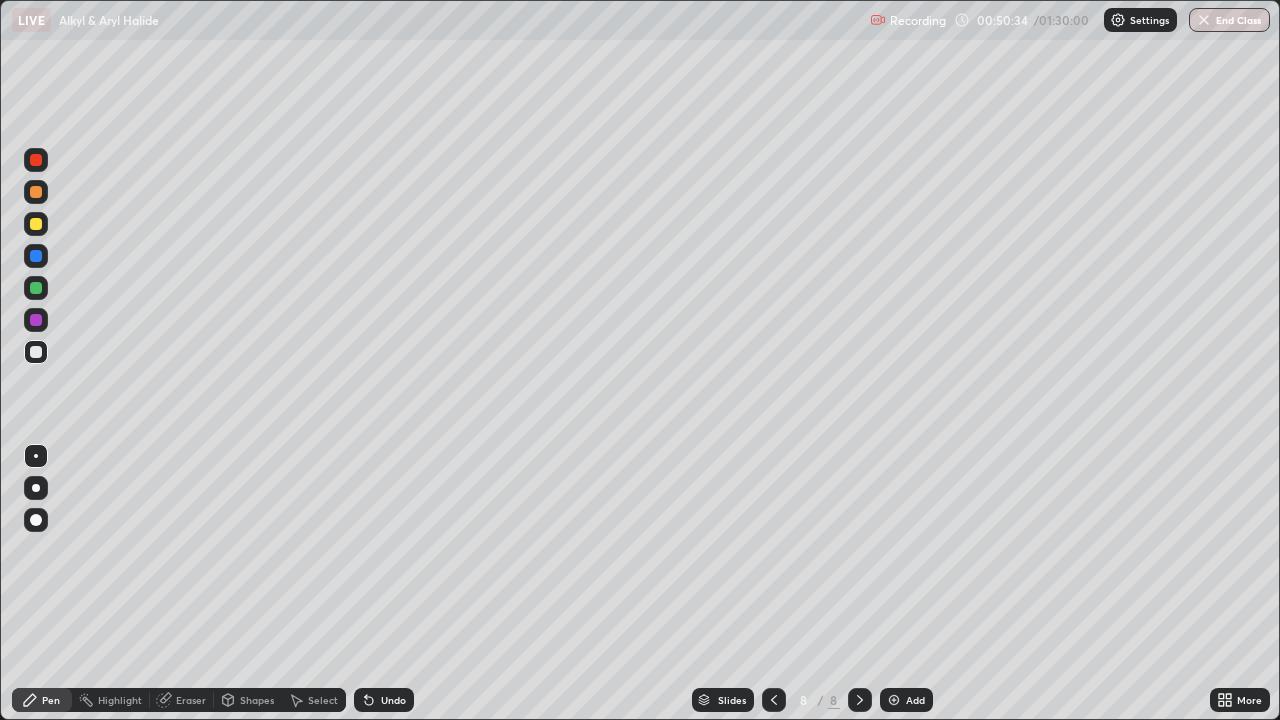 click on "Undo" at bounding box center [384, 700] 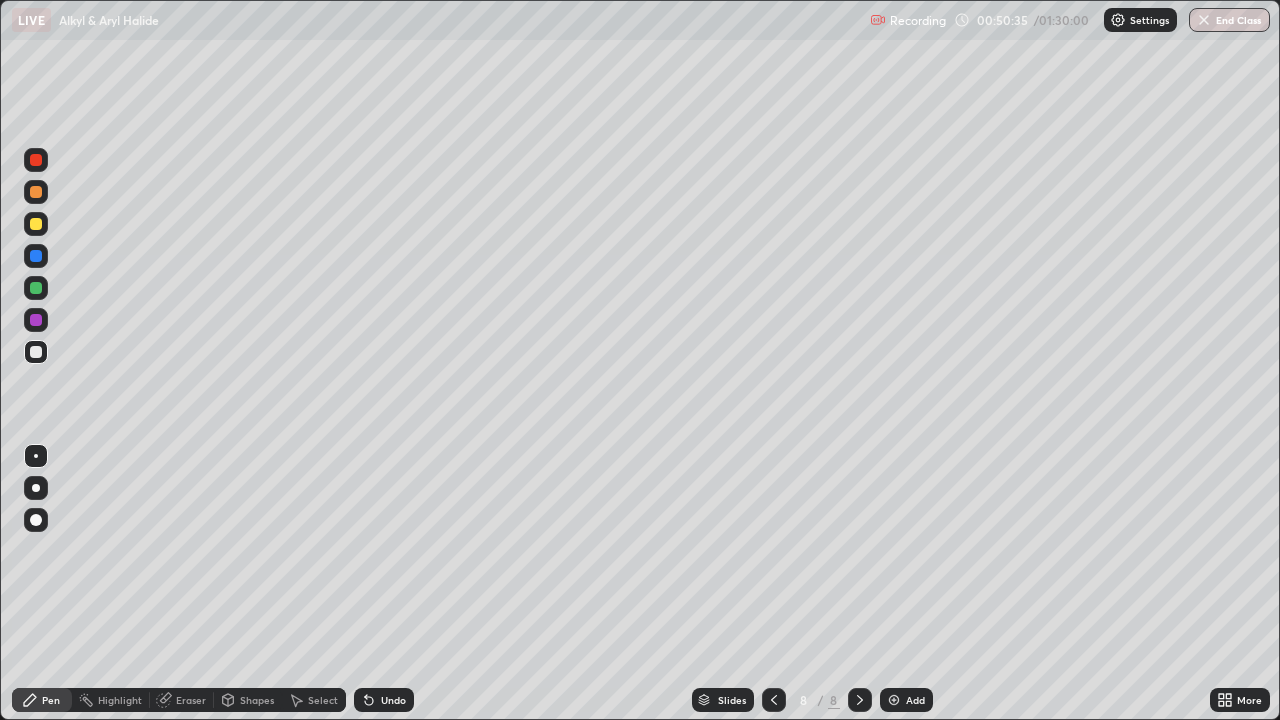 click on "Undo" at bounding box center (384, 700) 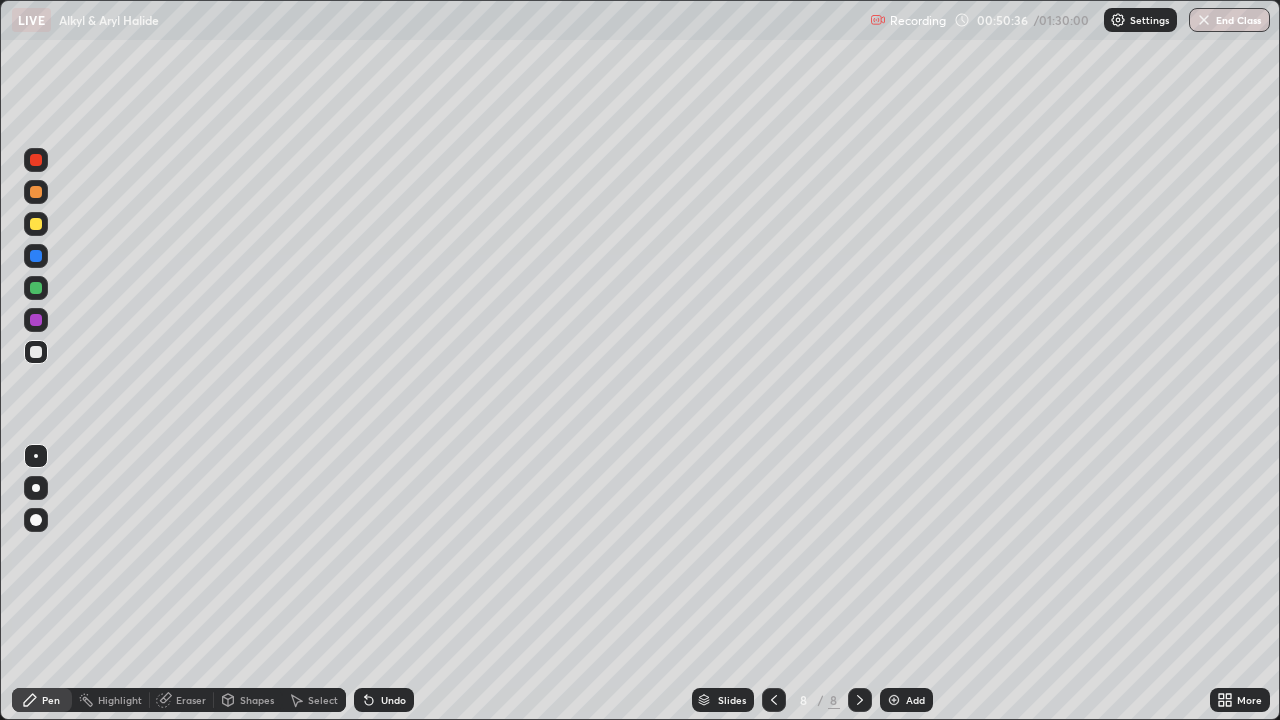 click on "Undo" at bounding box center [384, 700] 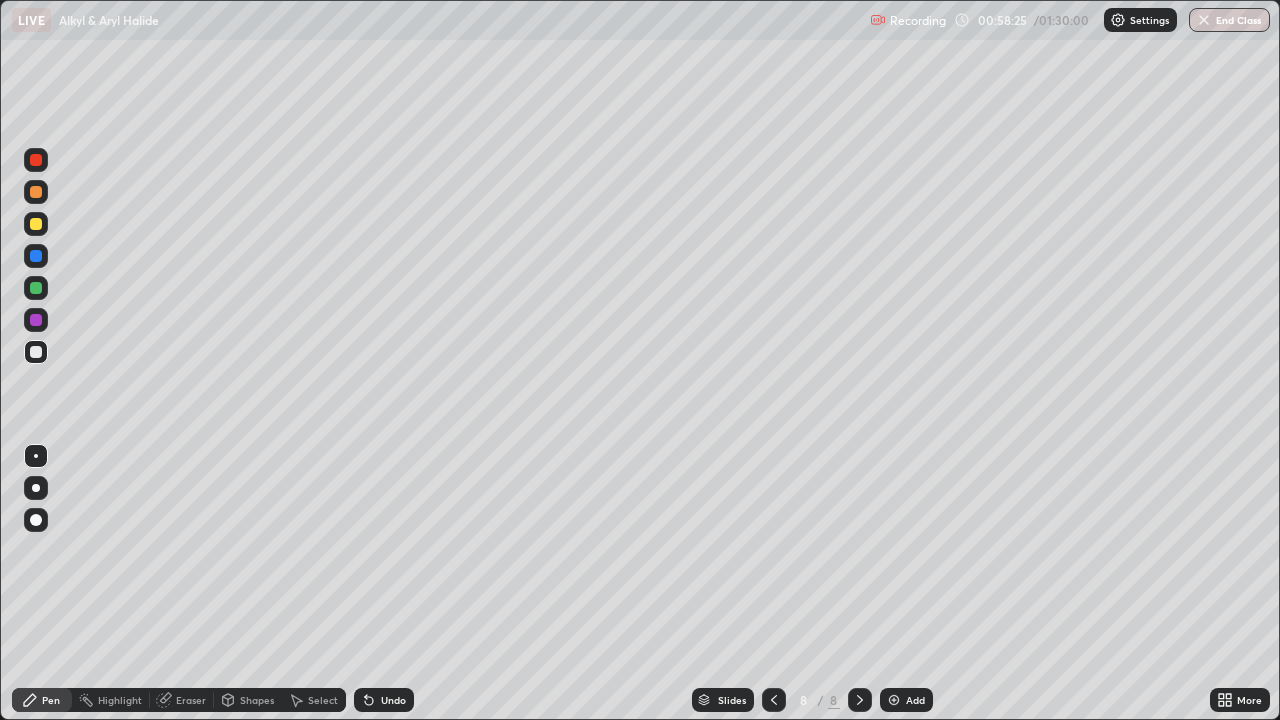 click at bounding box center [894, 700] 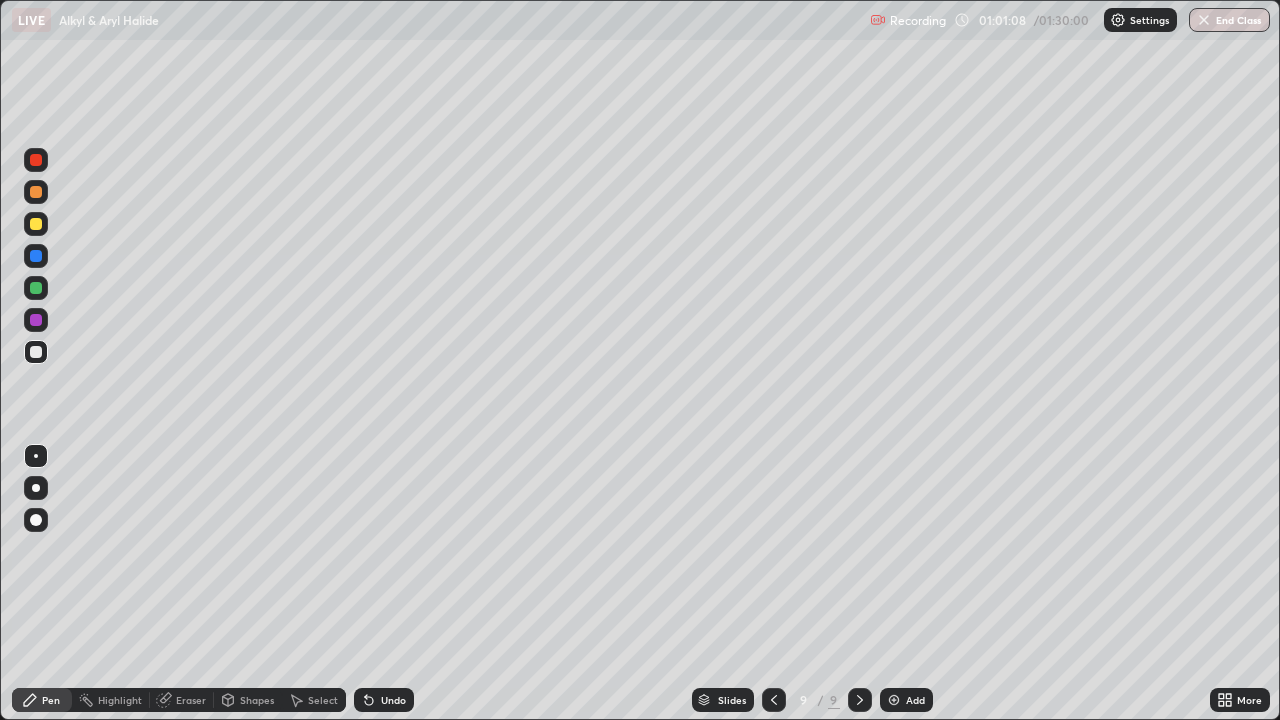 click on "Undo" at bounding box center (393, 700) 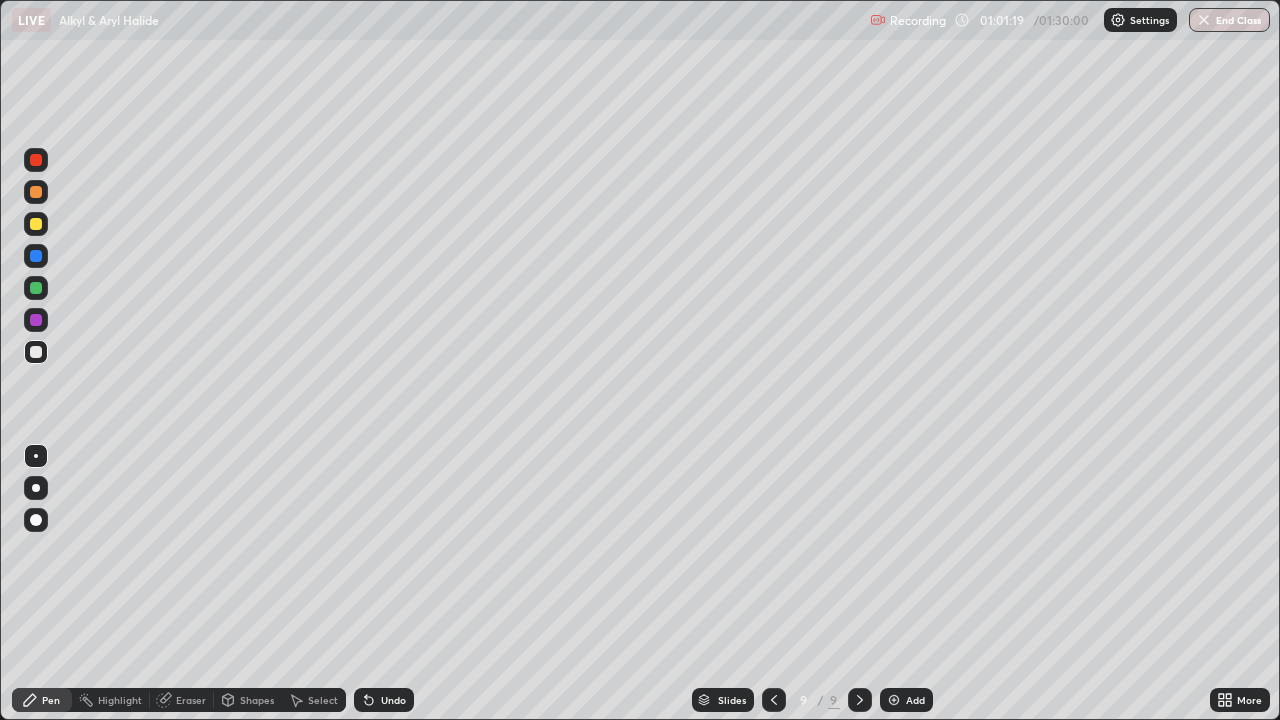 click on "Undo" at bounding box center (393, 700) 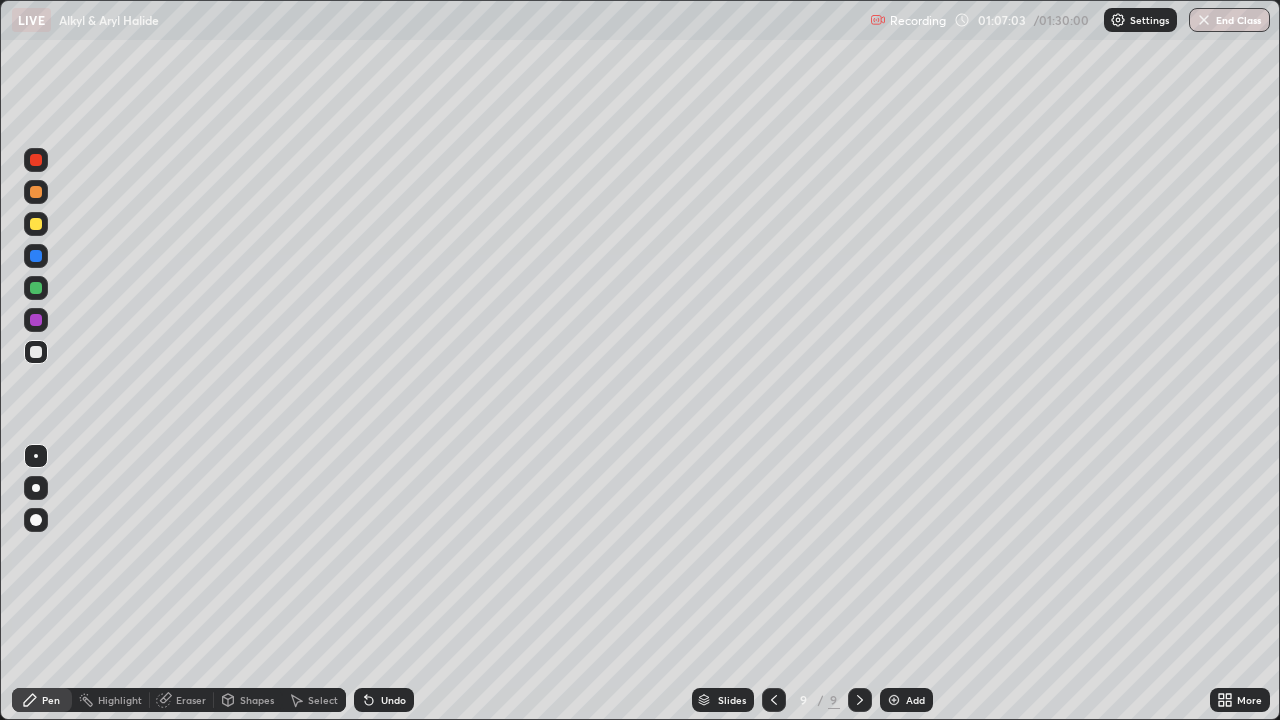 click at bounding box center (894, 700) 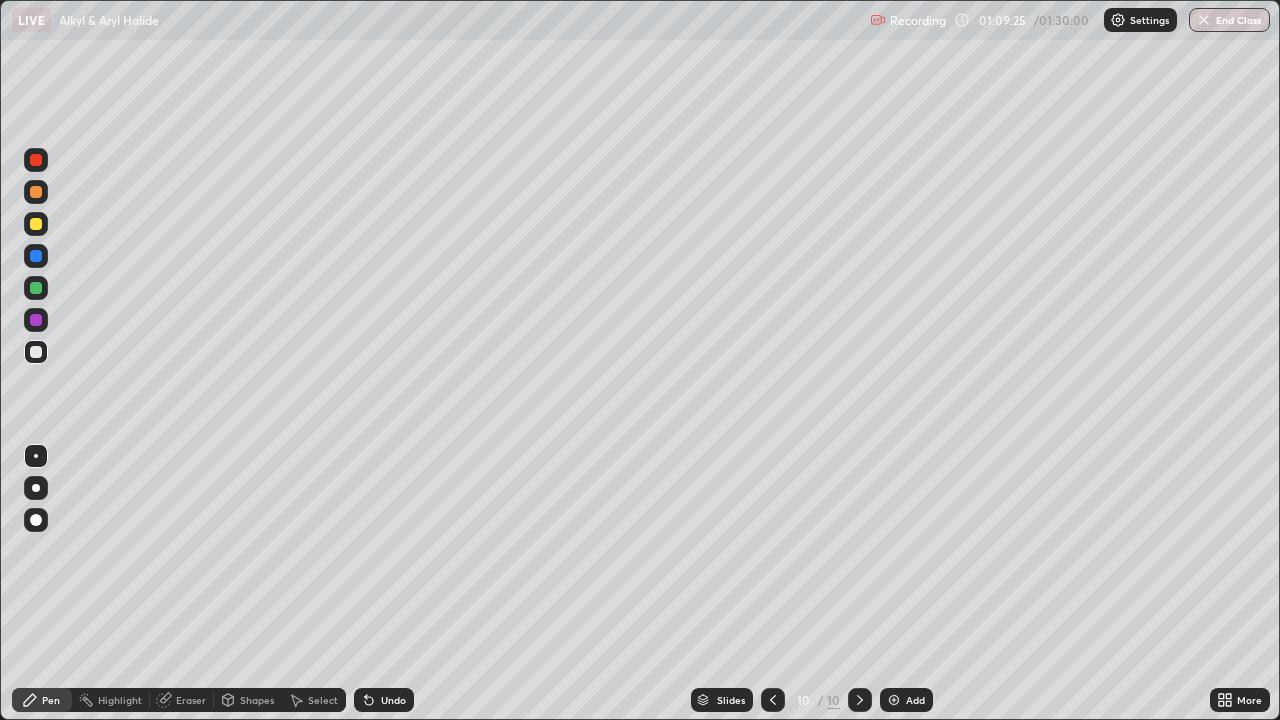 click on "Undo" at bounding box center (384, 700) 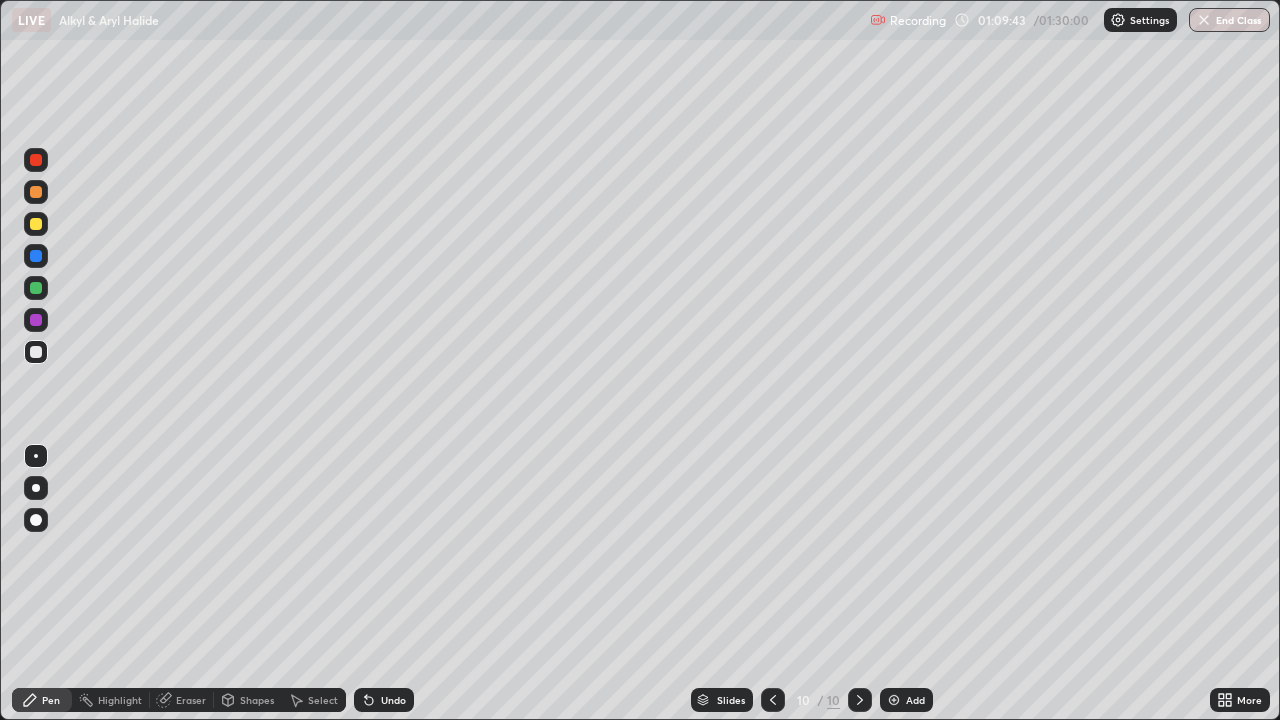click on "Eraser" at bounding box center [182, 700] 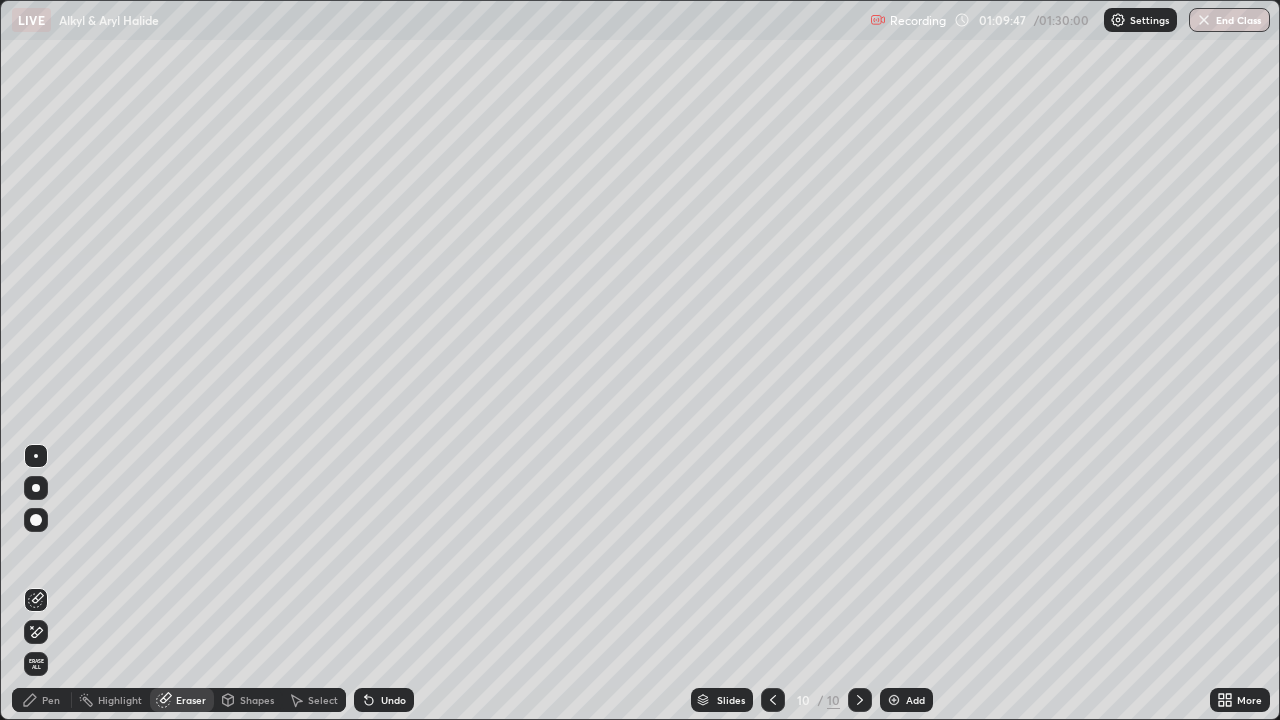 click on "Pen" at bounding box center [51, 700] 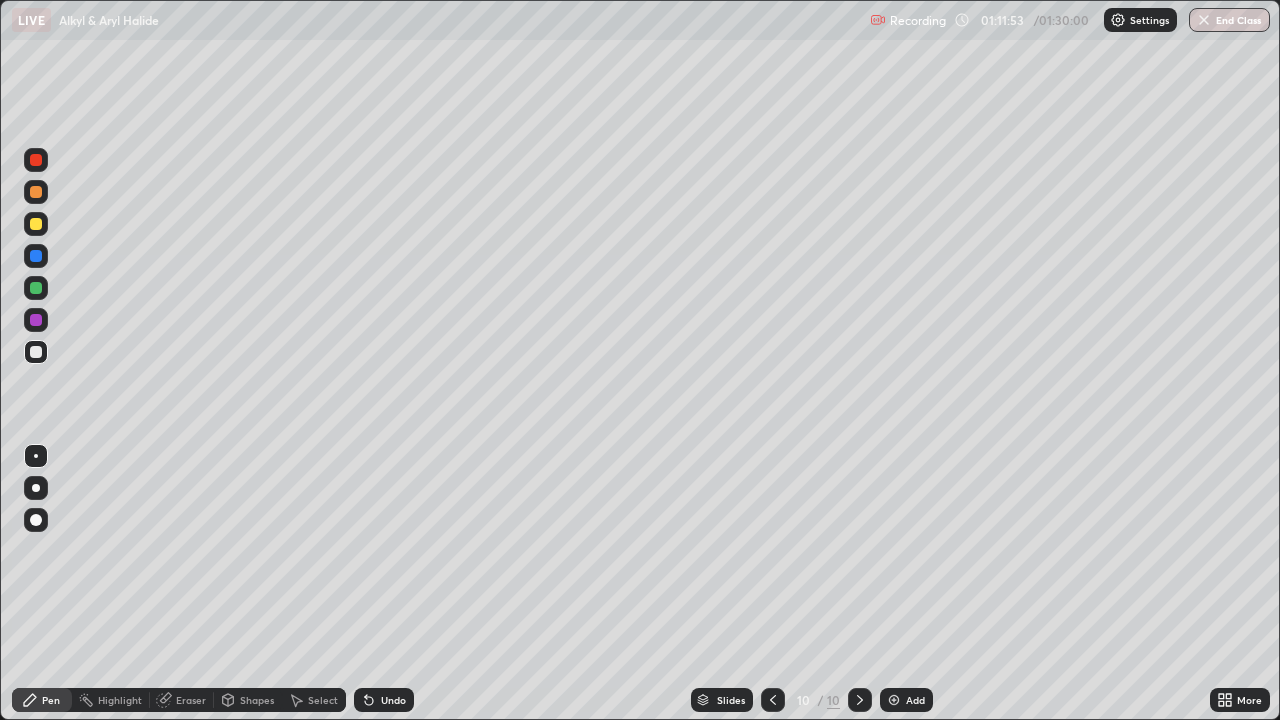 click on "Undo" at bounding box center (393, 700) 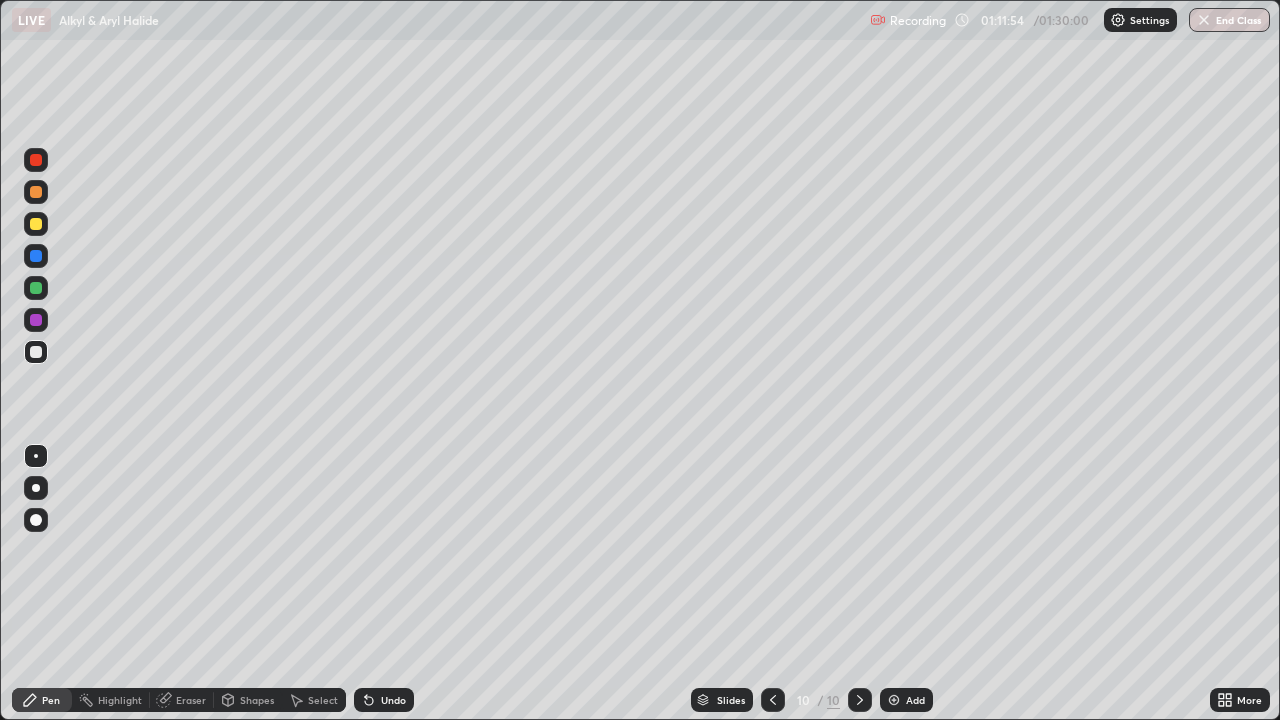 click on "Undo" at bounding box center (393, 700) 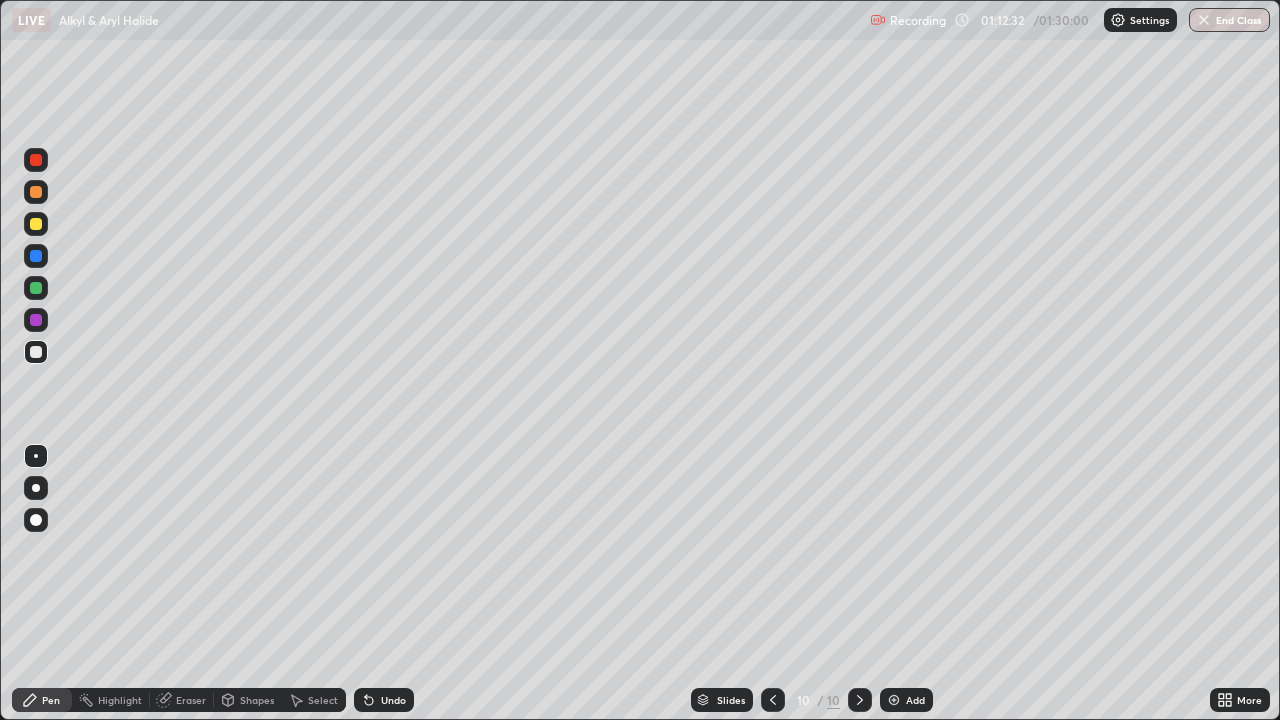 click 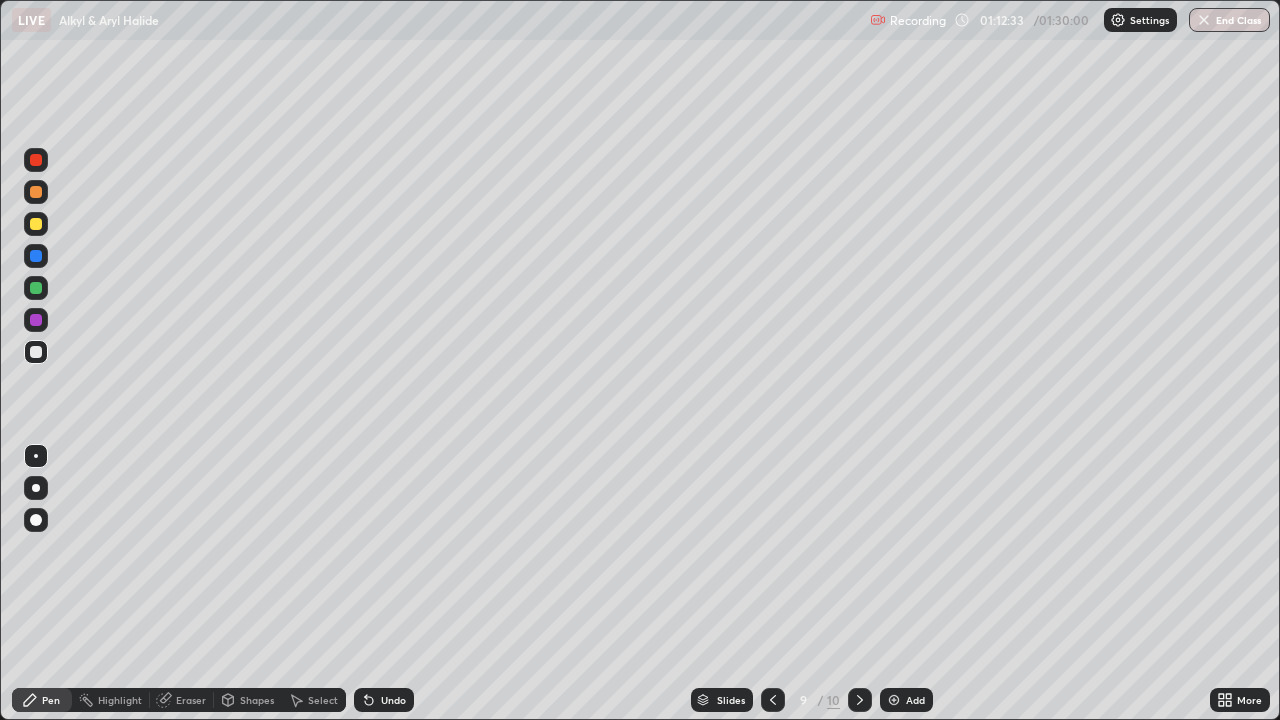 click 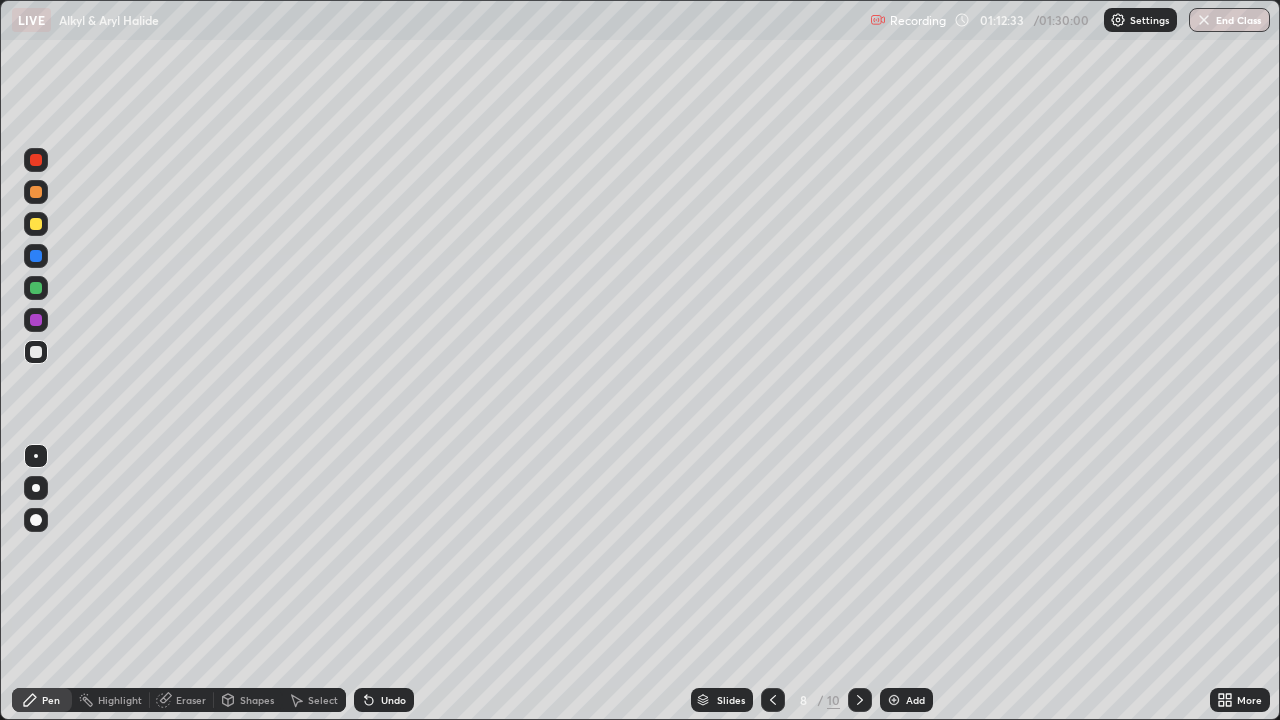 click 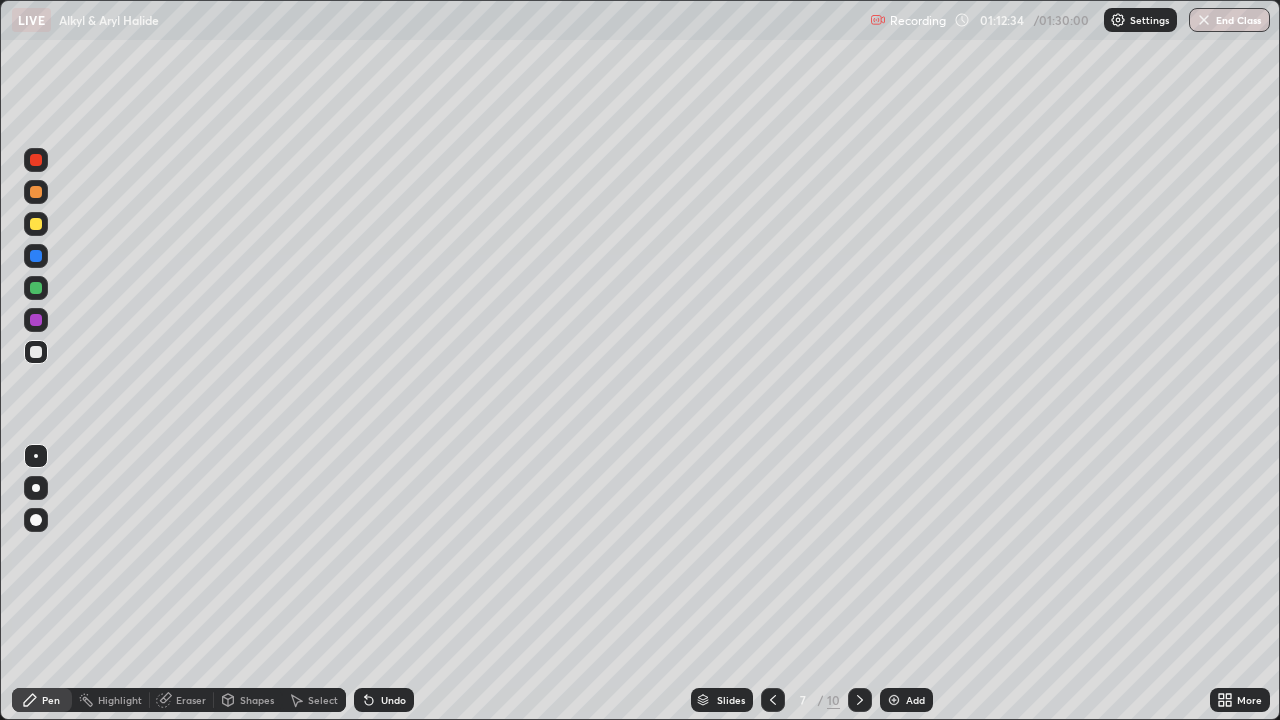 click 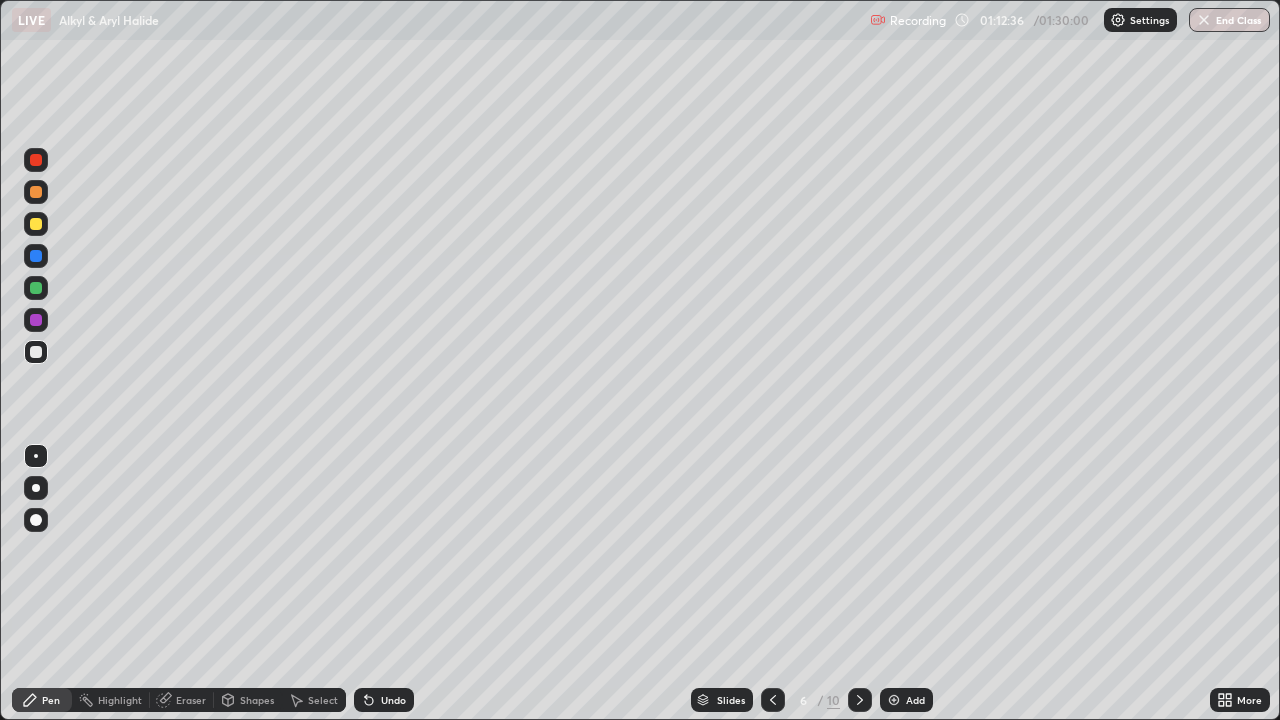 click at bounding box center (773, 700) 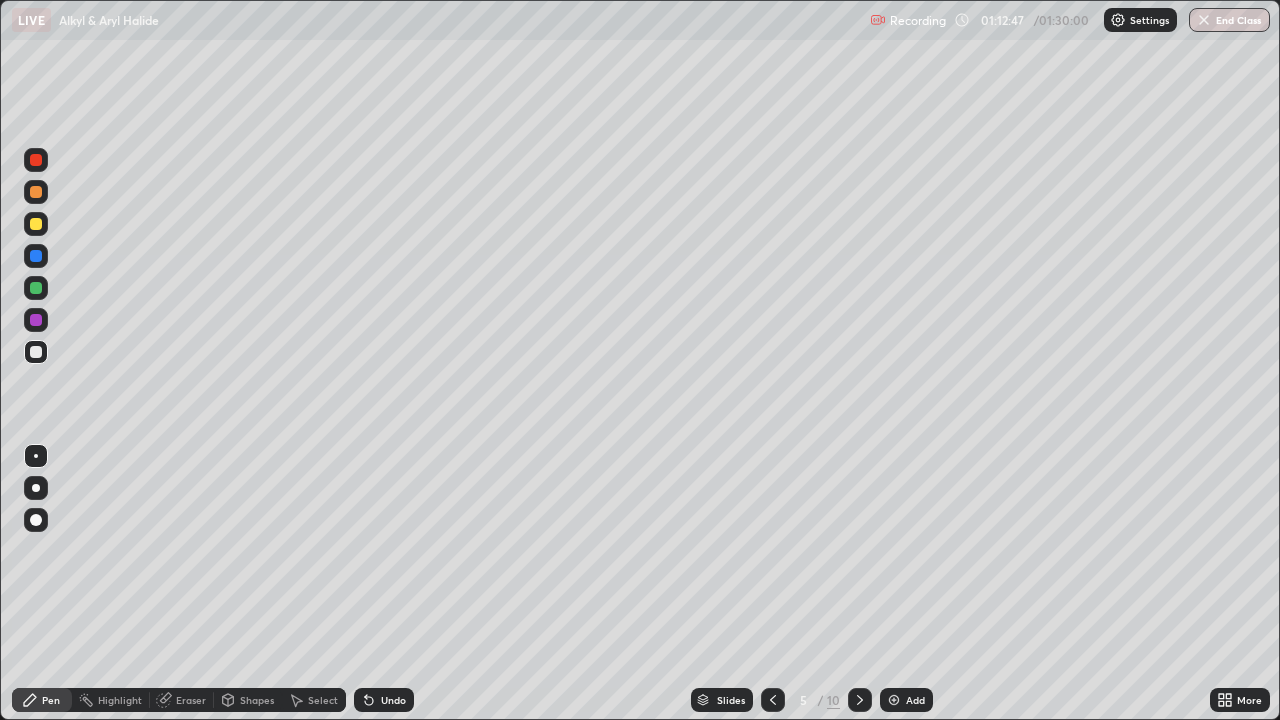 click 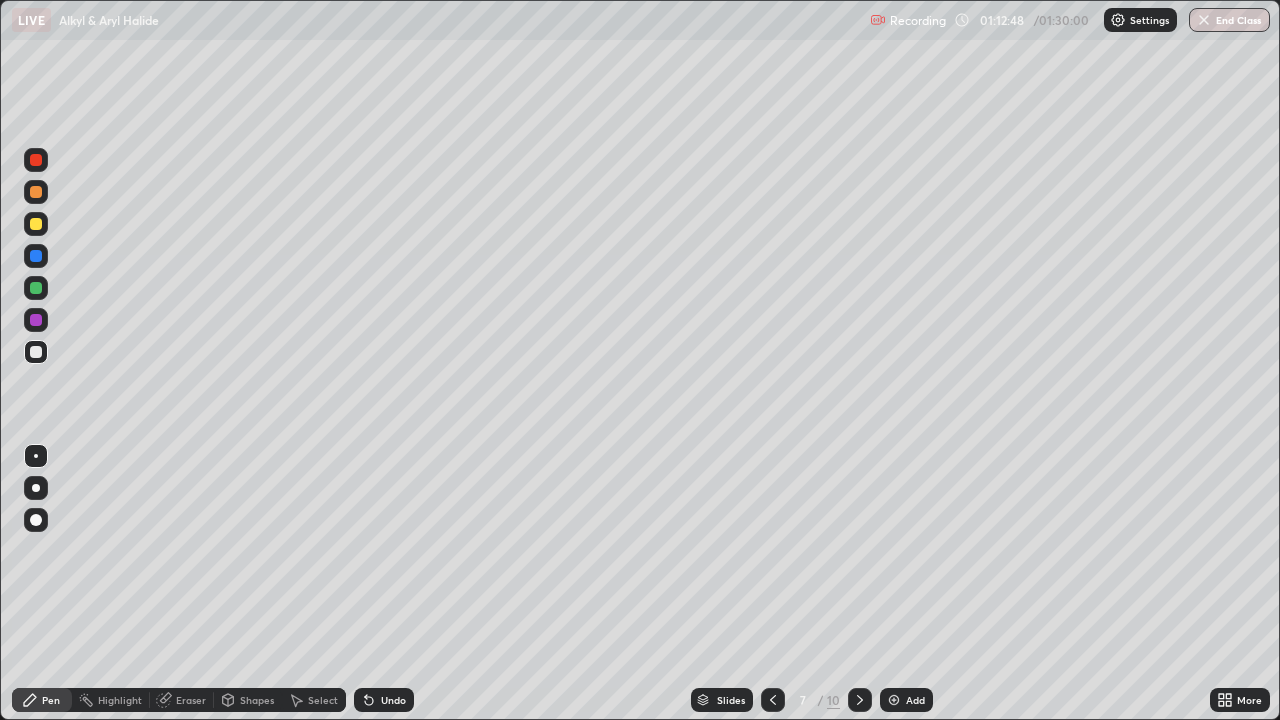 click 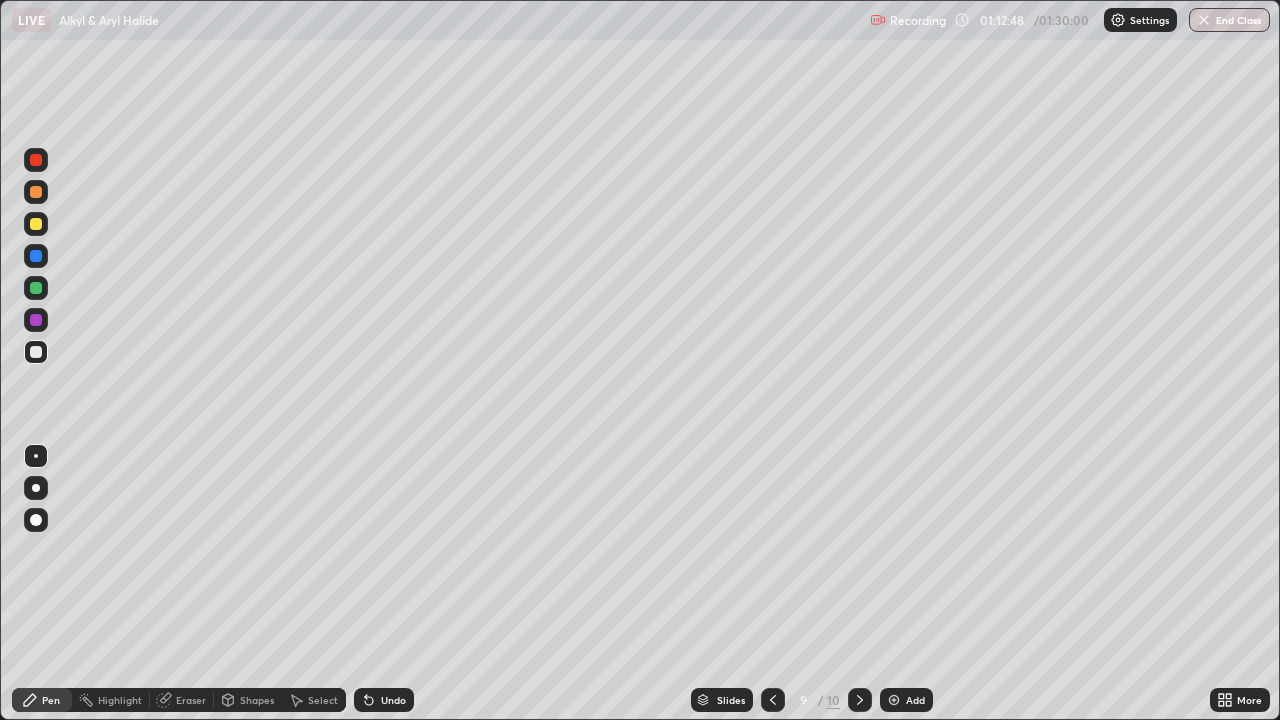 click at bounding box center (860, 700) 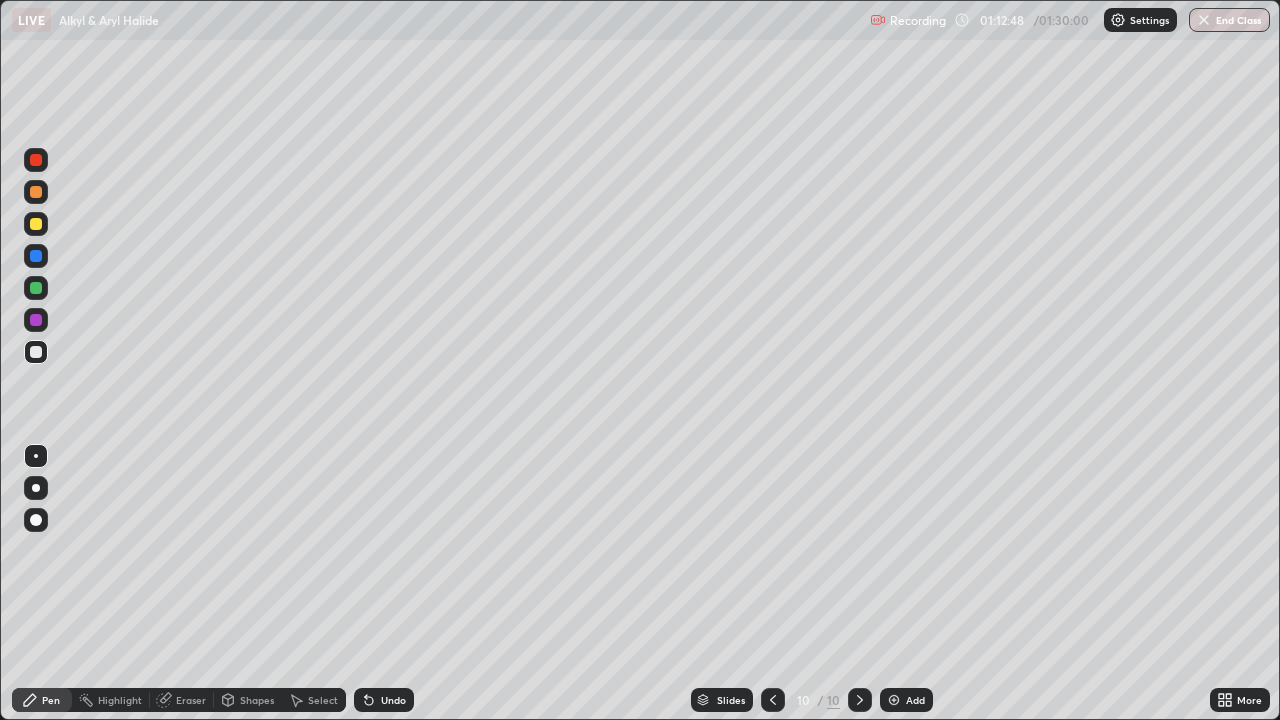 click 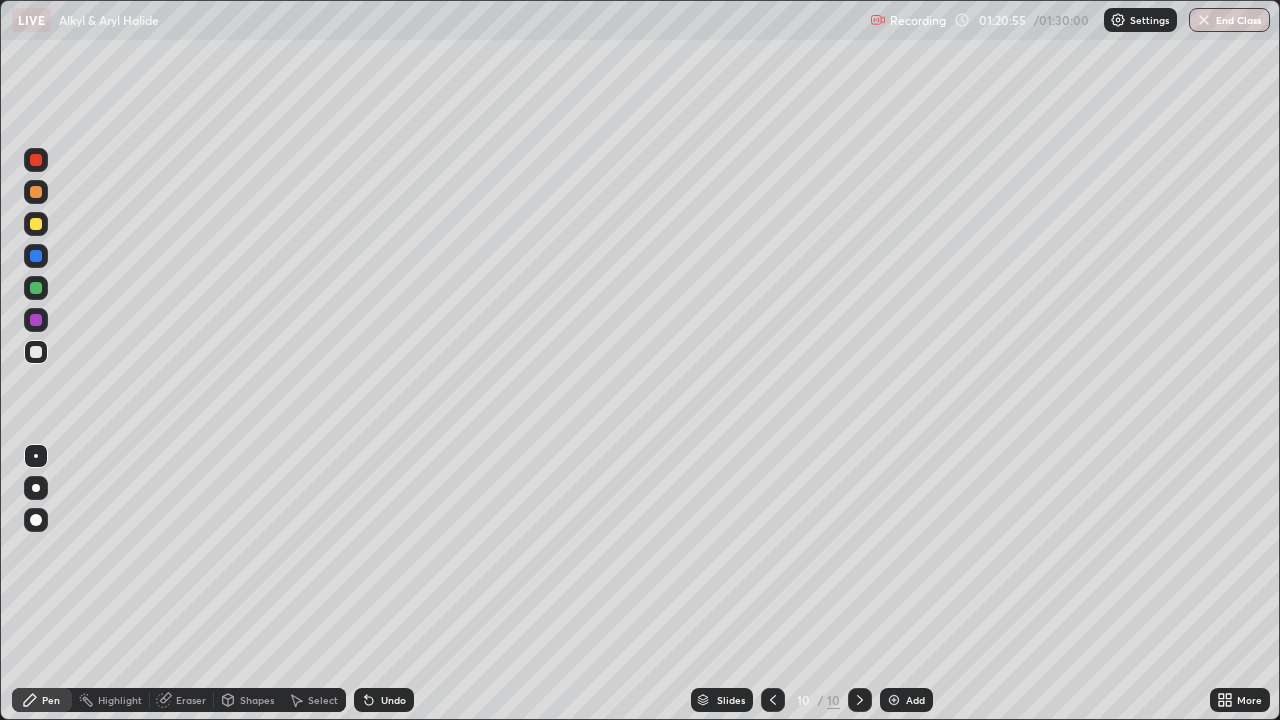 click on "Add" at bounding box center [915, 700] 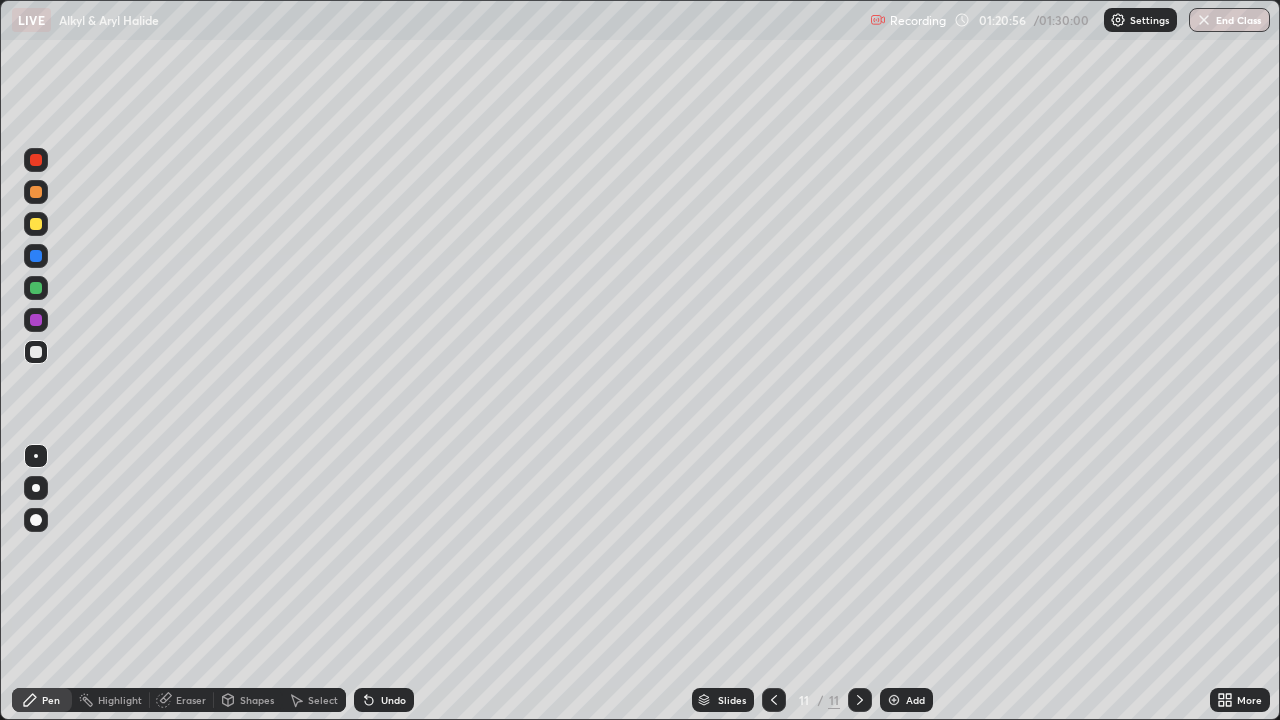 click 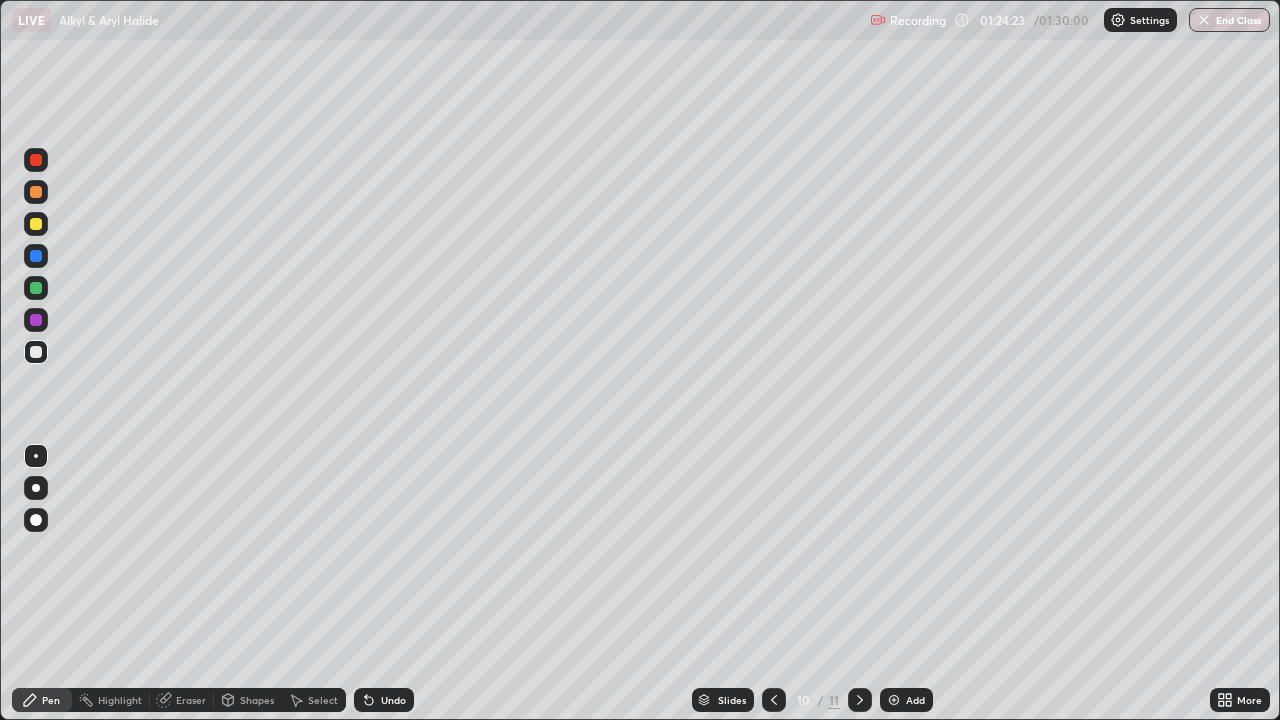click on "End Class" at bounding box center (1229, 20) 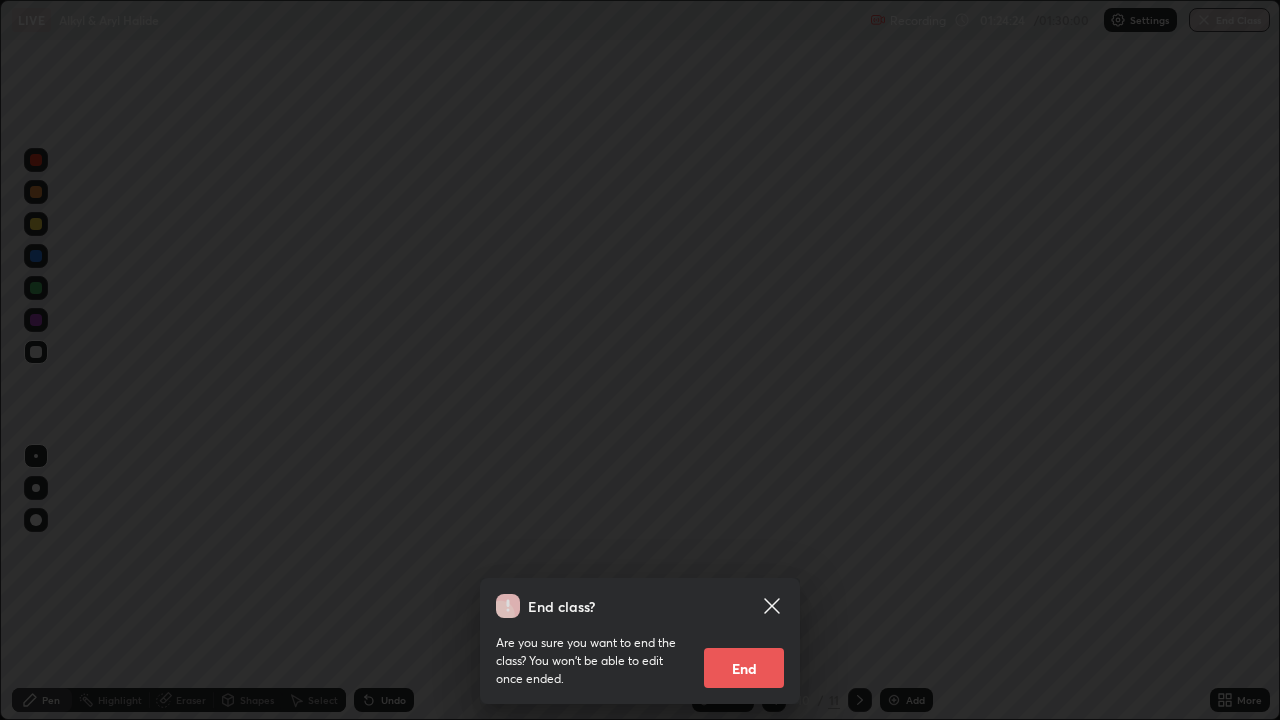 click on "End" at bounding box center (744, 668) 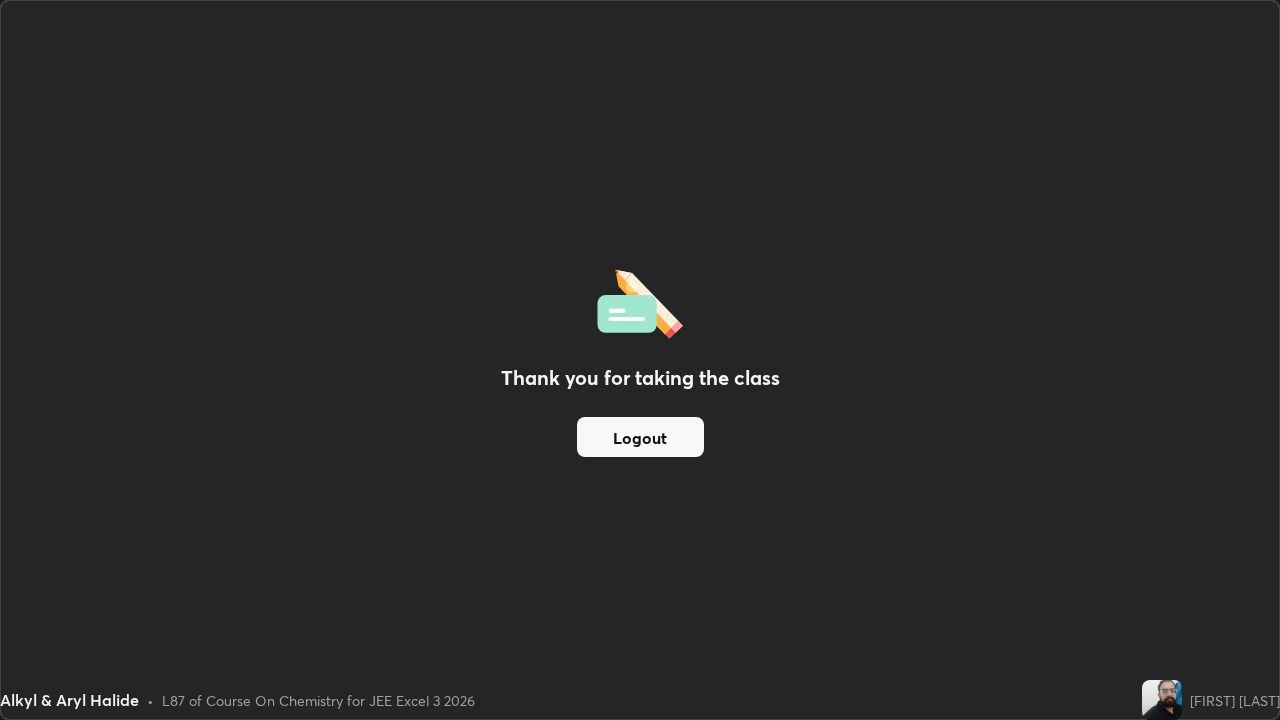 click on "Logout" at bounding box center [640, 437] 